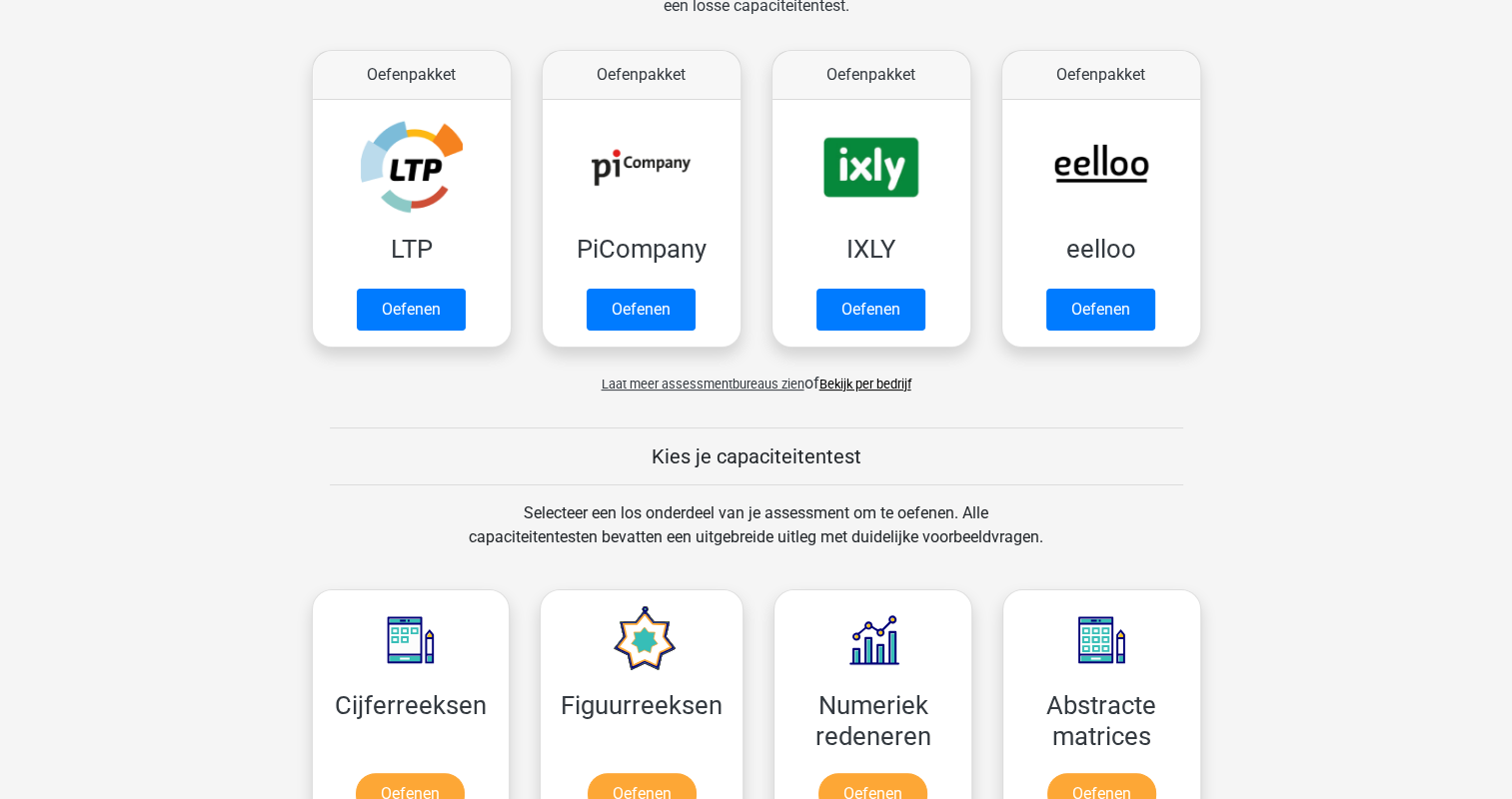 scroll, scrollTop: 100, scrollLeft: 0, axis: vertical 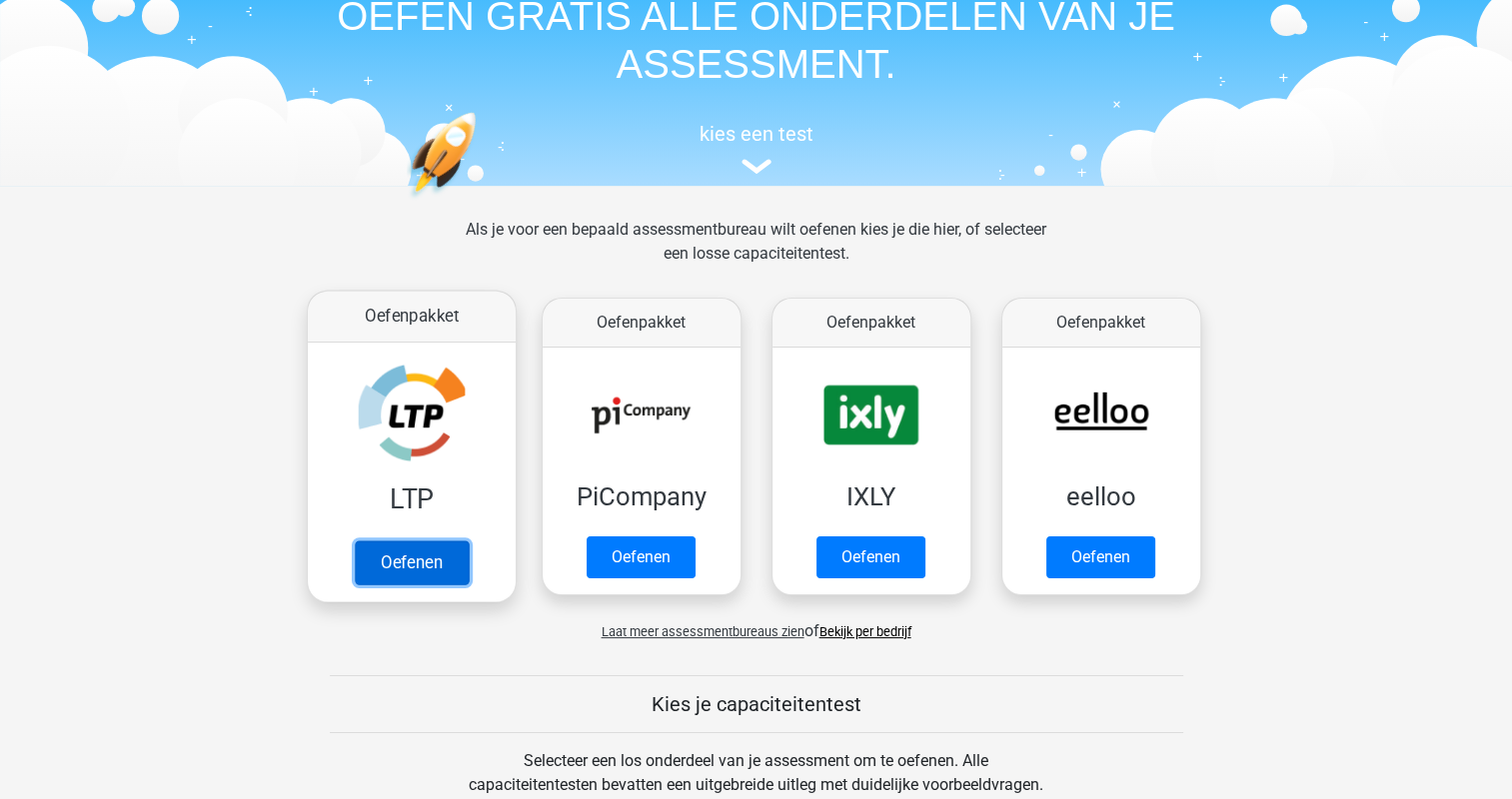 click on "Oefenen" at bounding box center (411, 562) 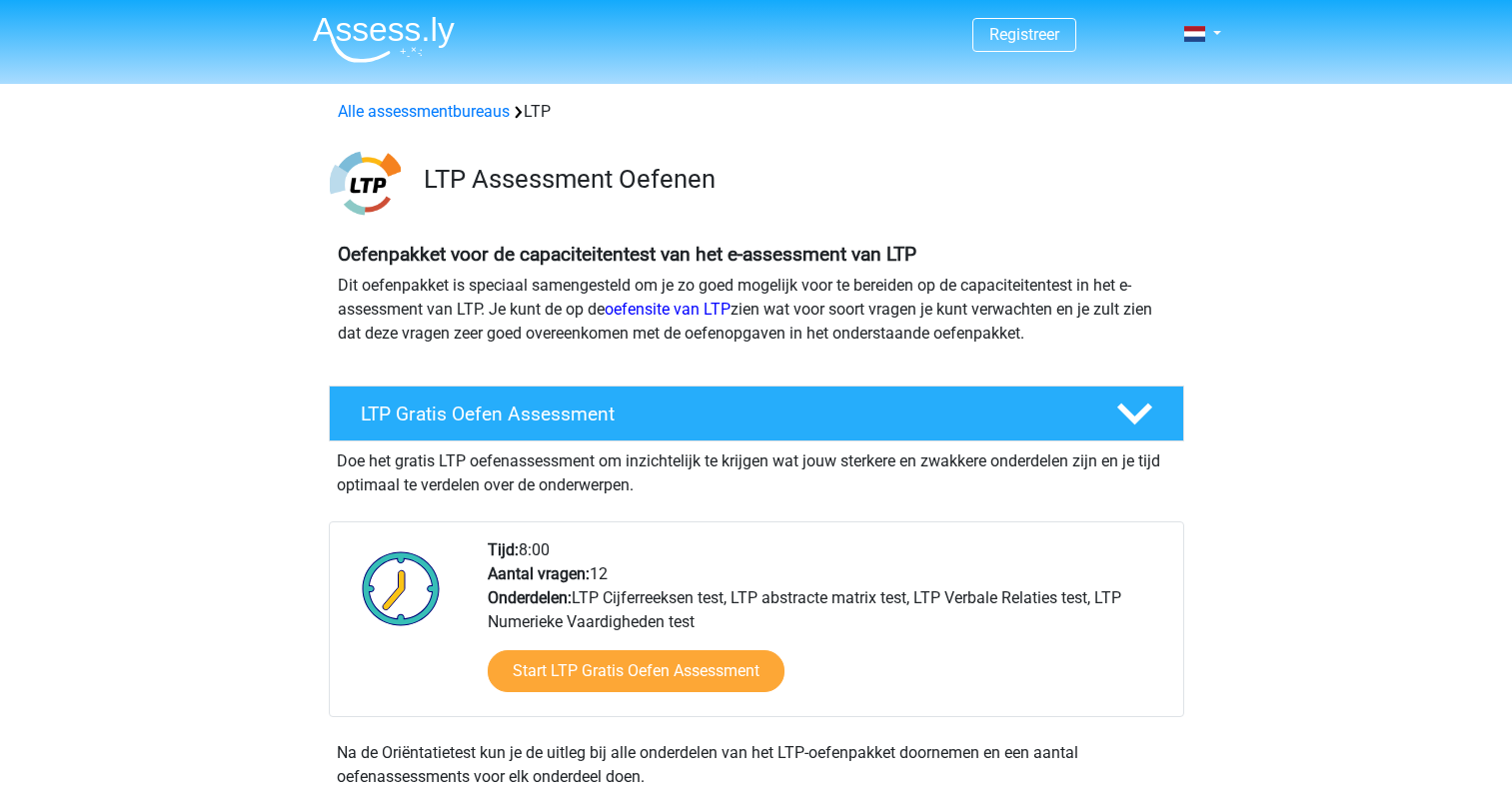scroll, scrollTop: 0, scrollLeft: 0, axis: both 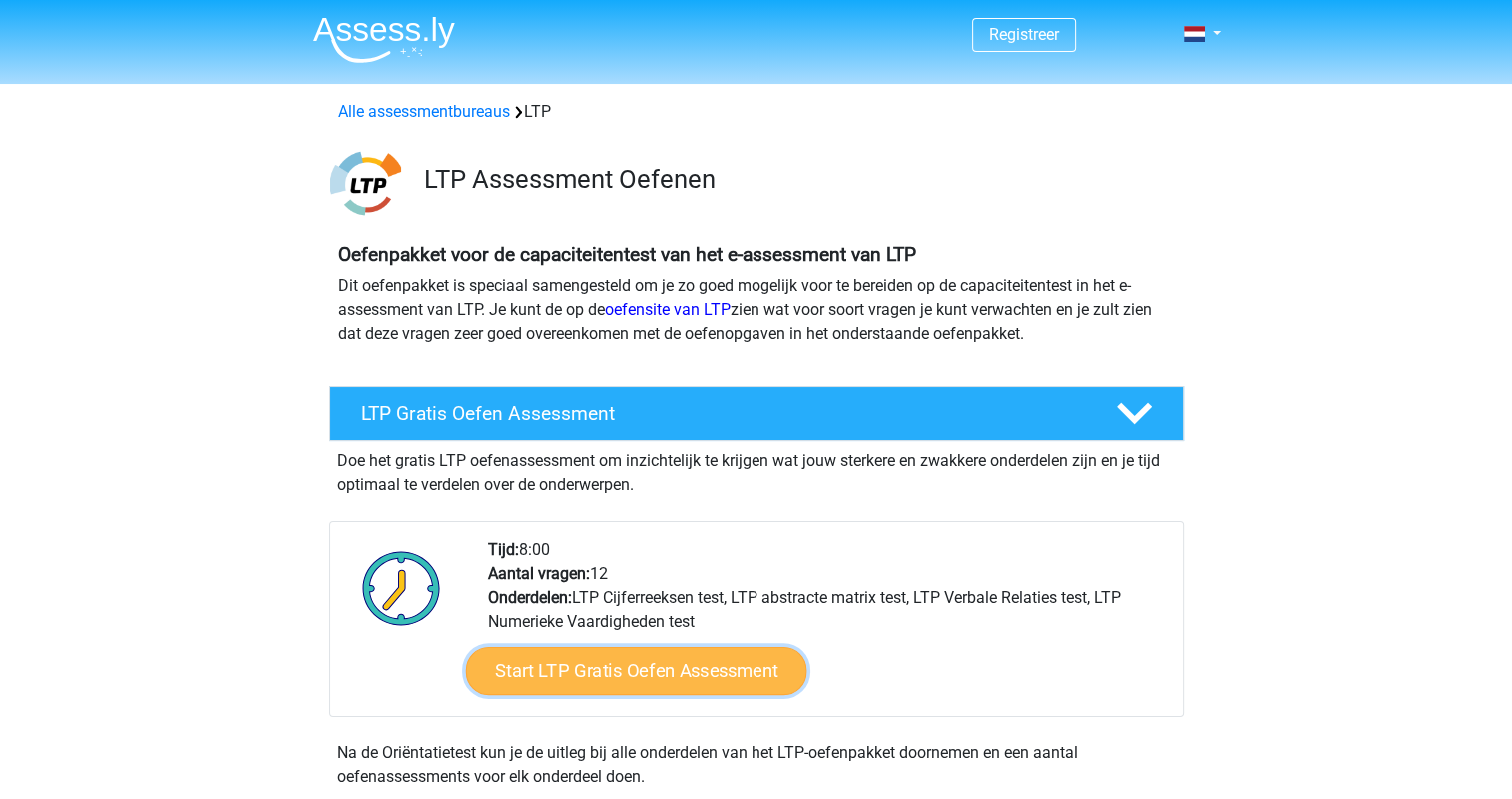 click on "Start LTP Gratis Oefen Assessment" at bounding box center [636, 671] 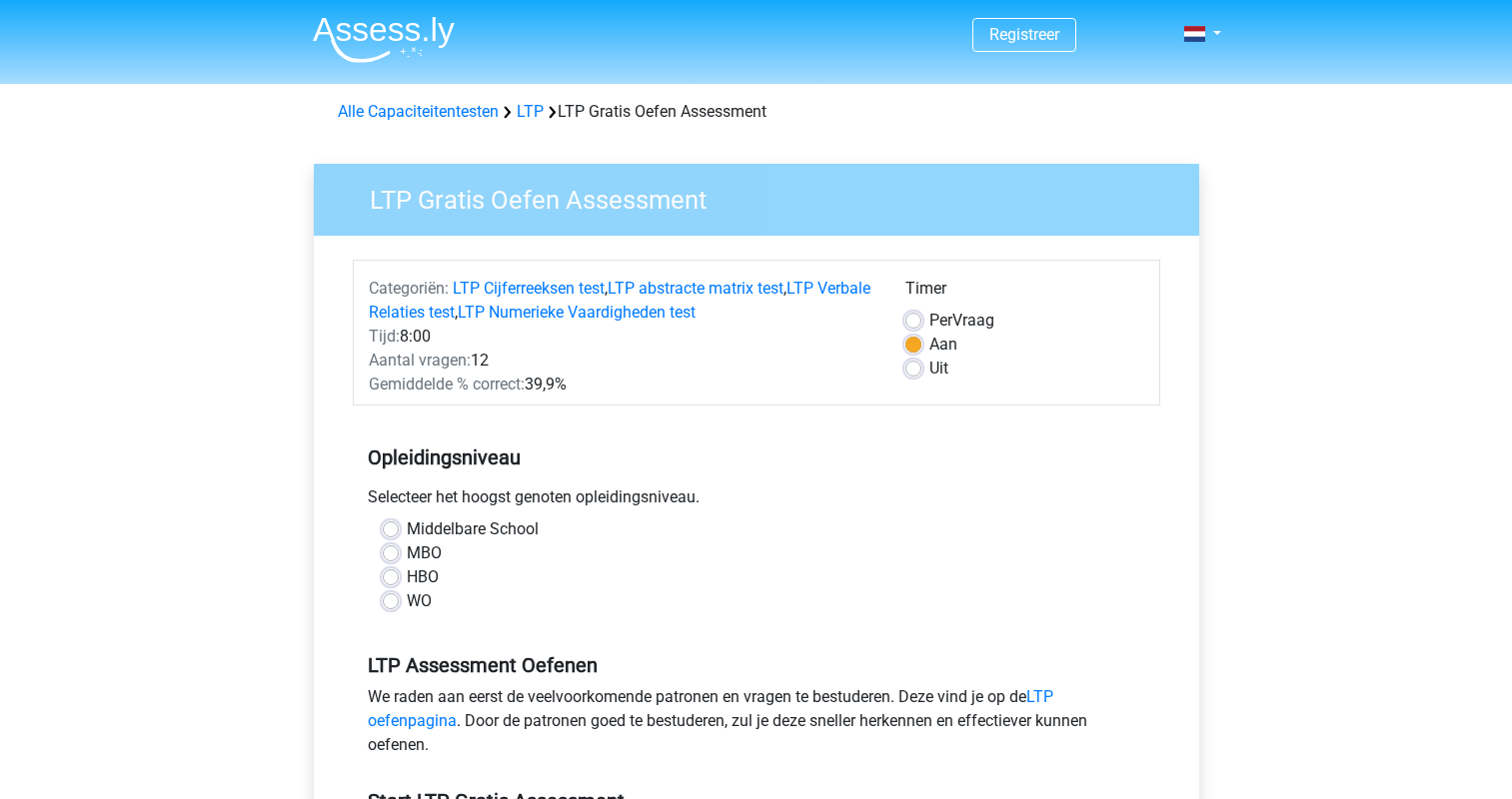 scroll, scrollTop: 0, scrollLeft: 0, axis: both 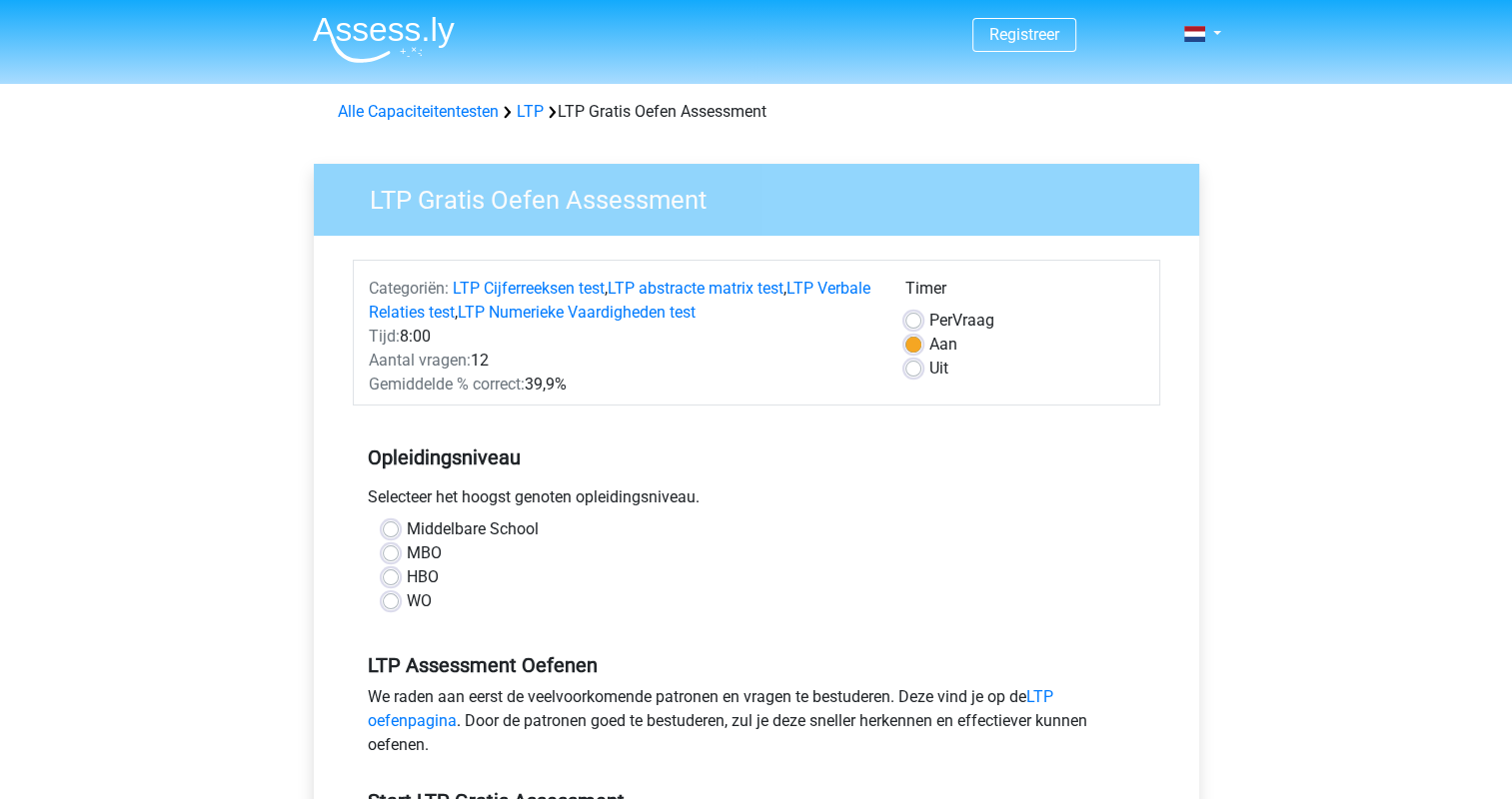 click on "HBO" at bounding box center (423, 577) 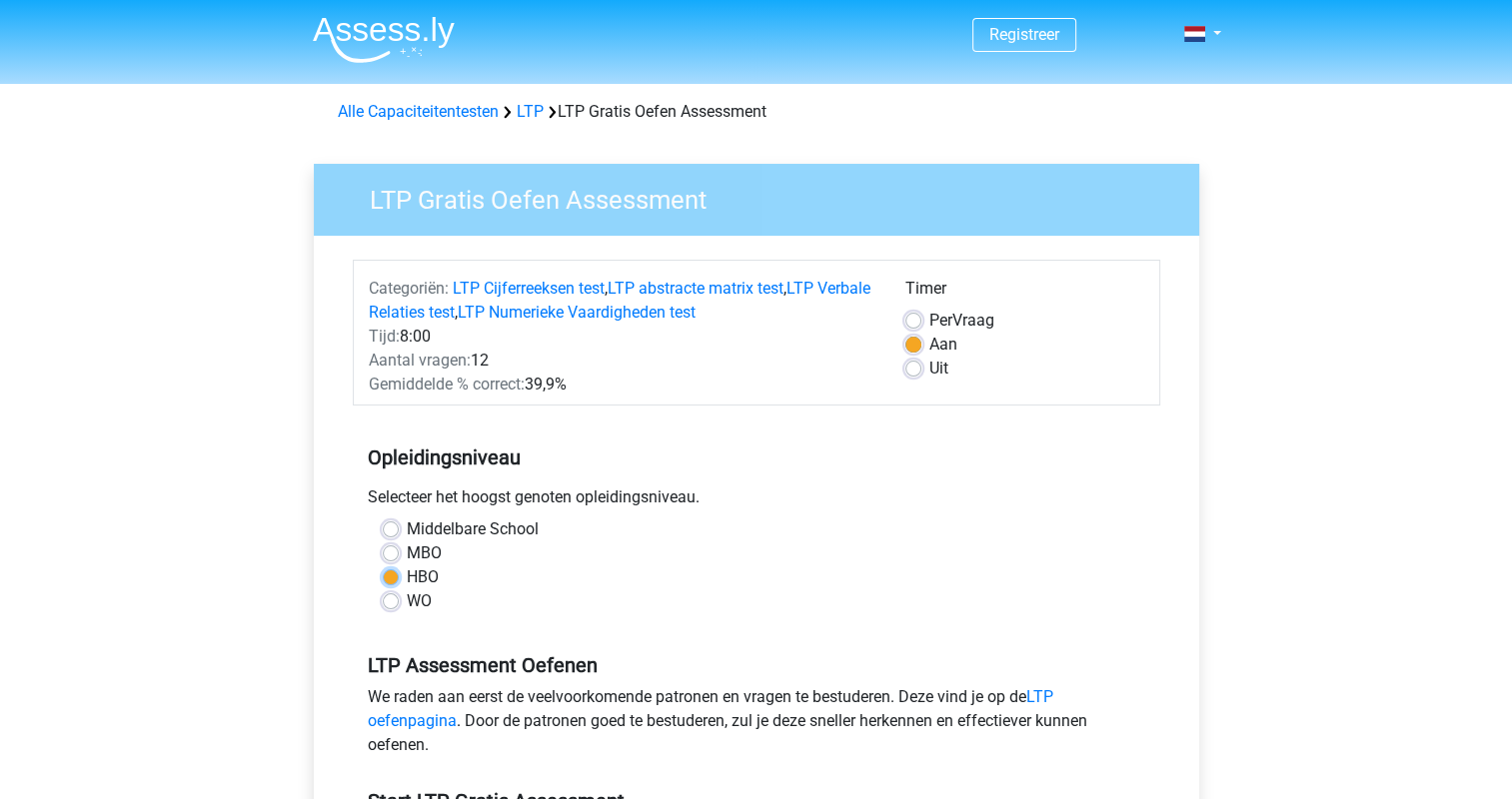 radio on "true" 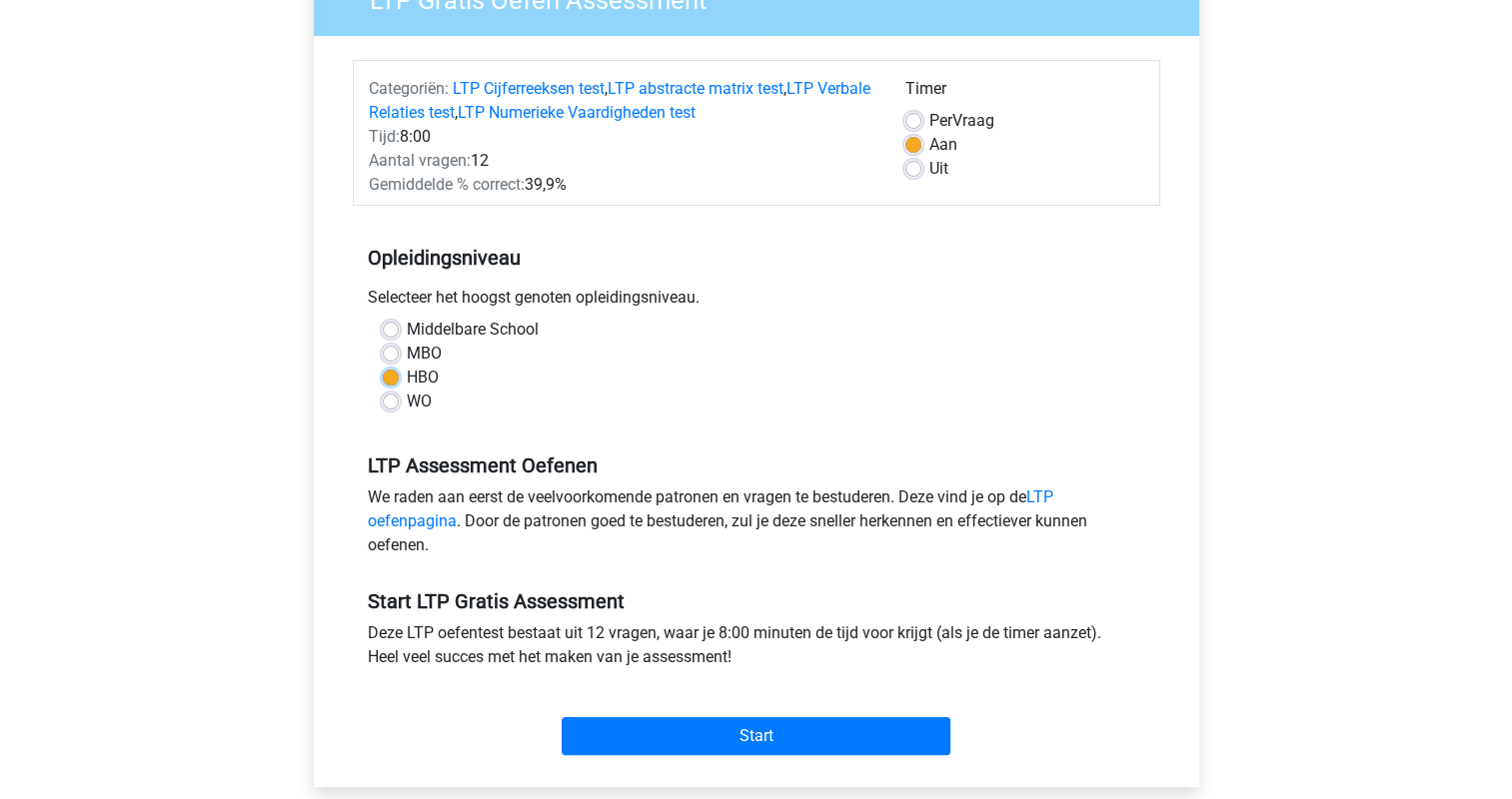scroll, scrollTop: 300, scrollLeft: 0, axis: vertical 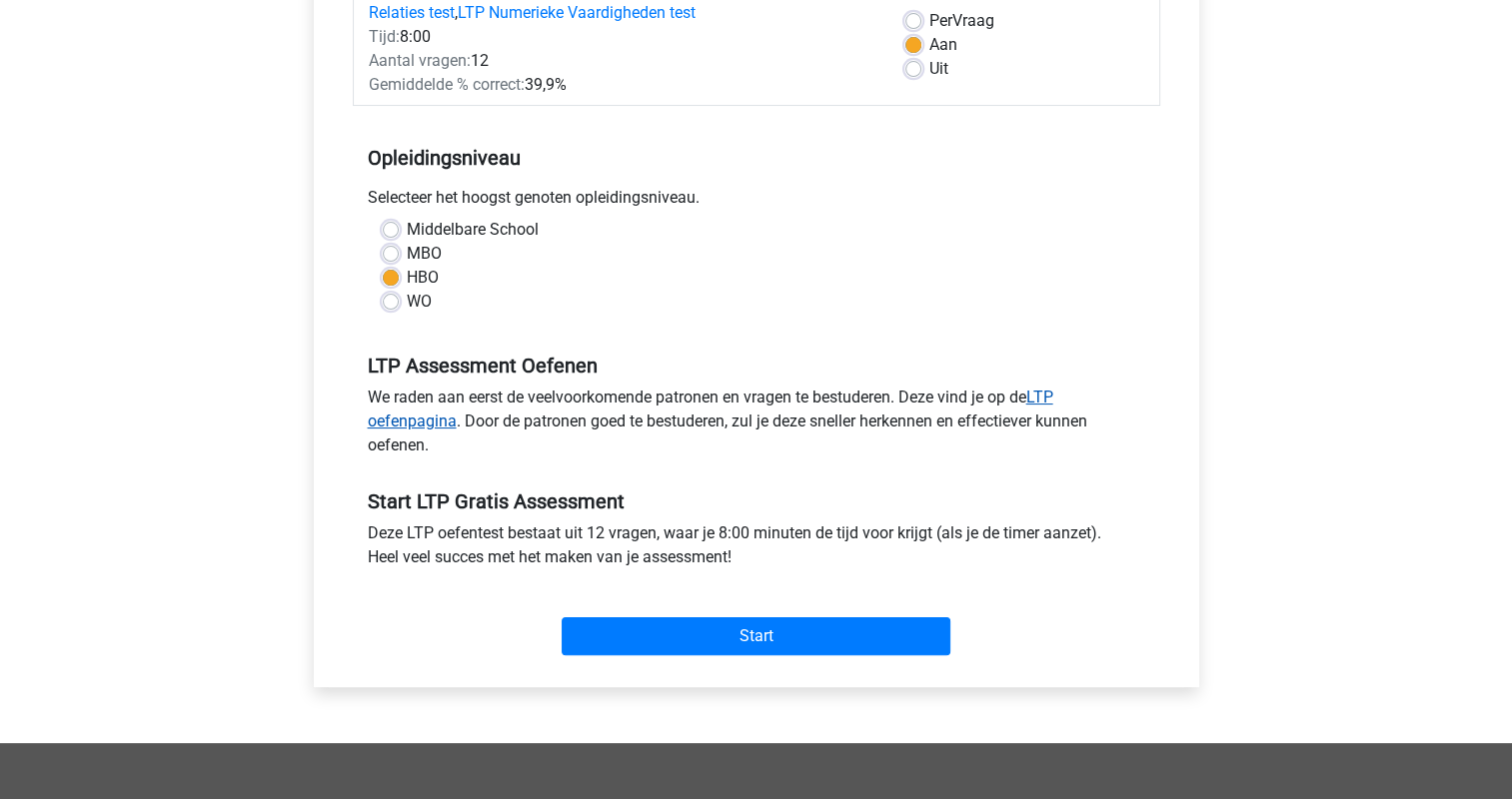 click on "LTP
oefenpagina" at bounding box center [711, 408] 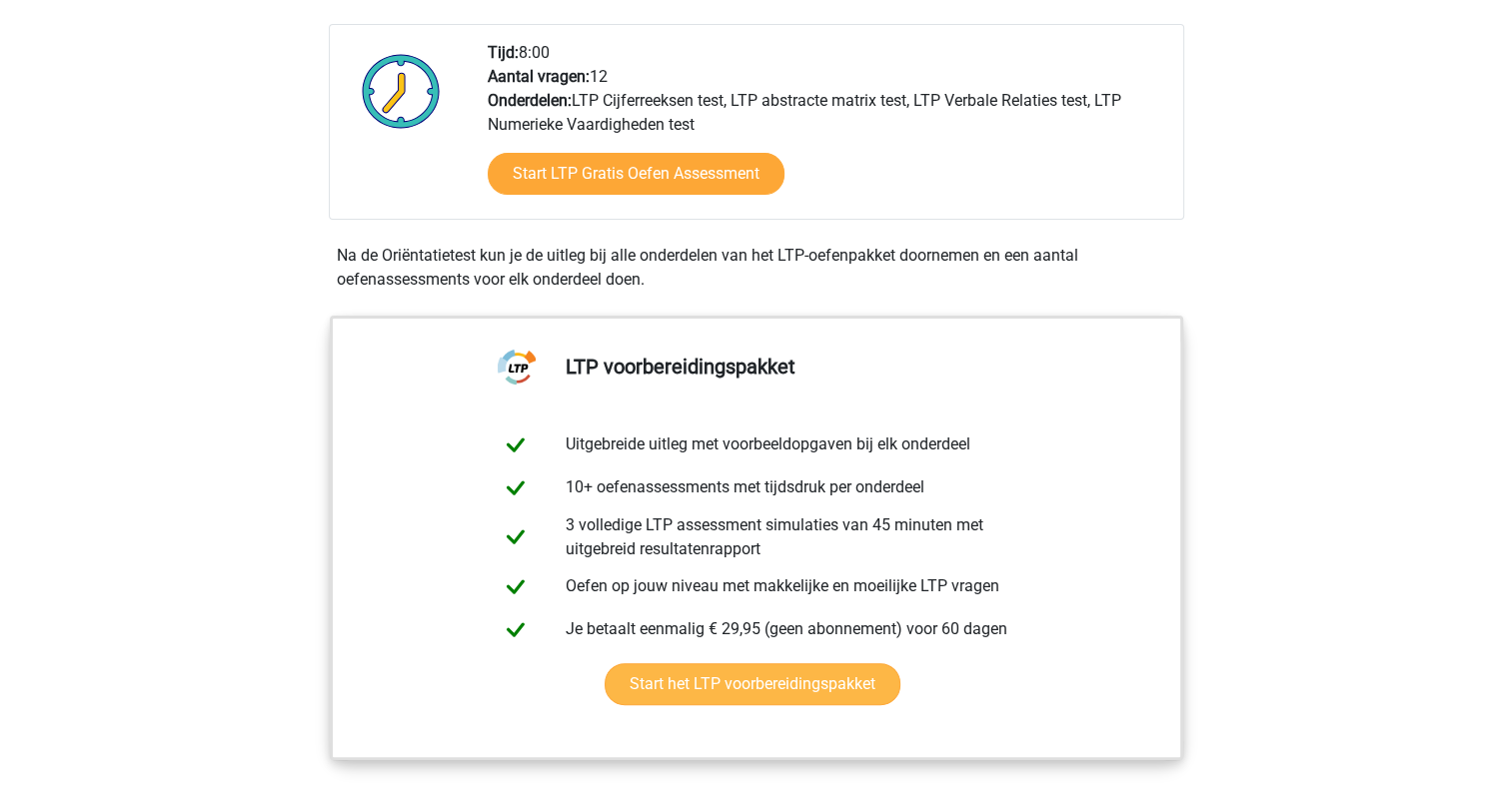 scroll, scrollTop: 200, scrollLeft: 0, axis: vertical 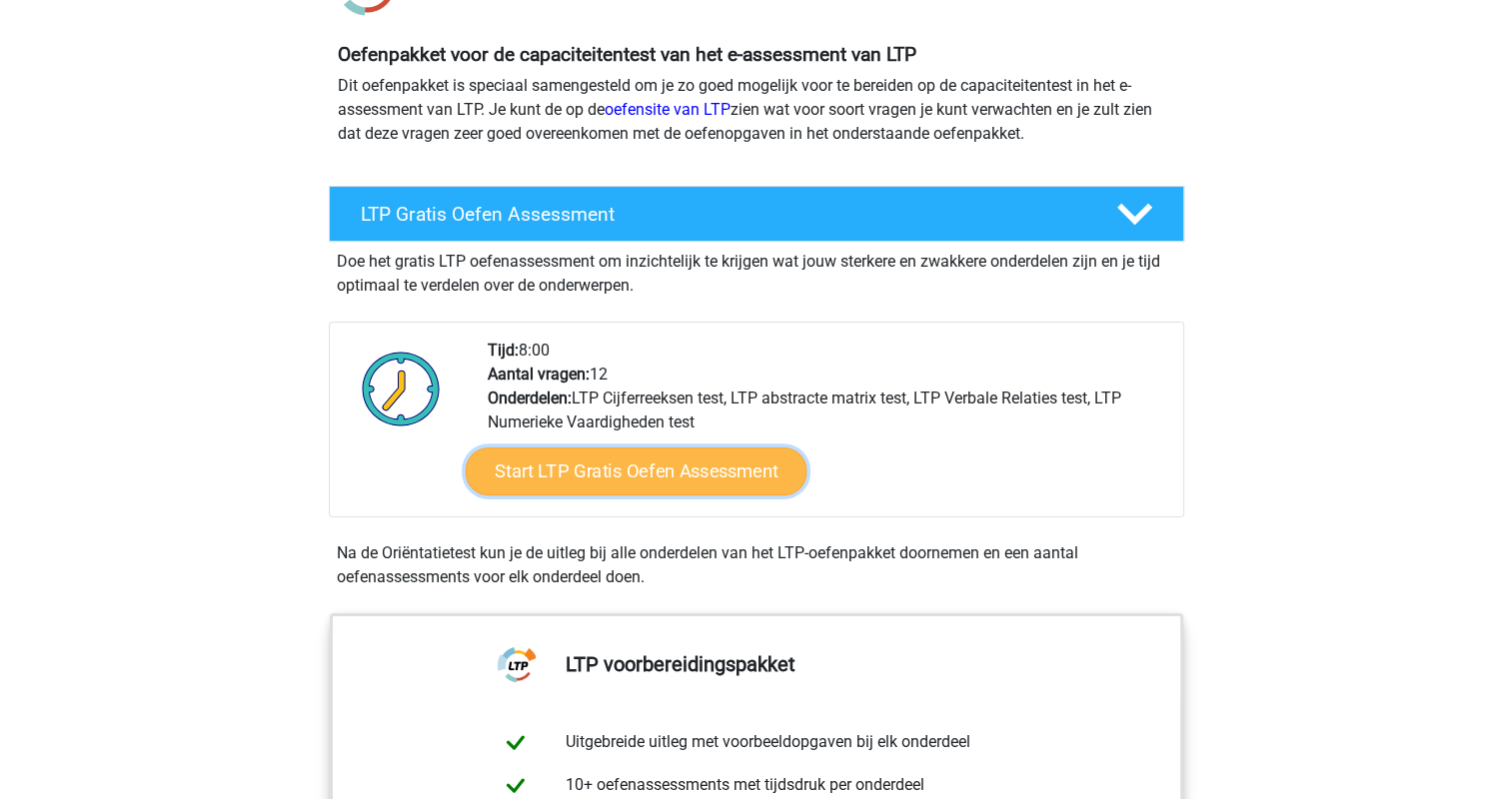 click on "Start LTP Gratis Oefen Assessment" at bounding box center (636, 471) 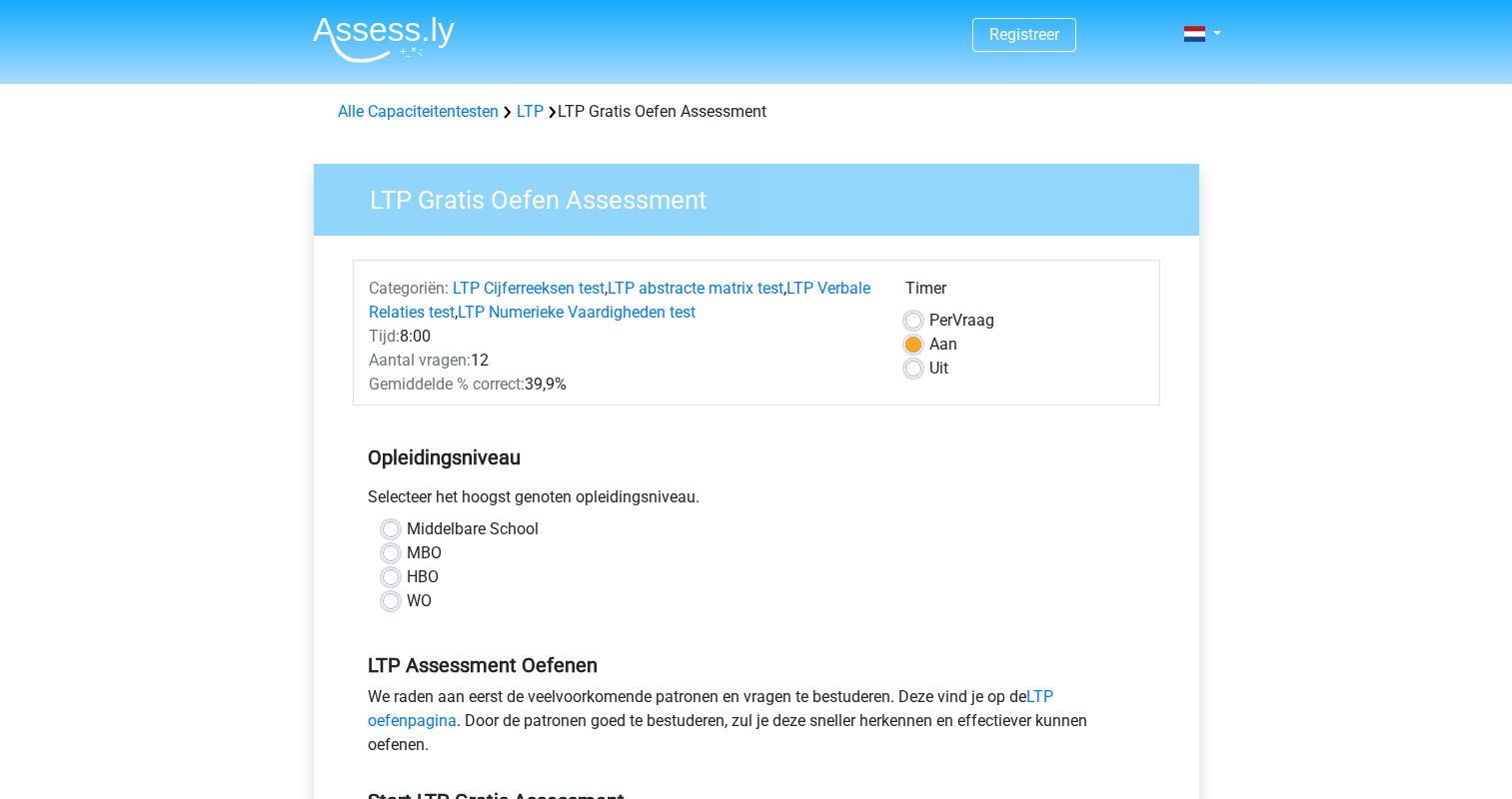 scroll, scrollTop: 0, scrollLeft: 0, axis: both 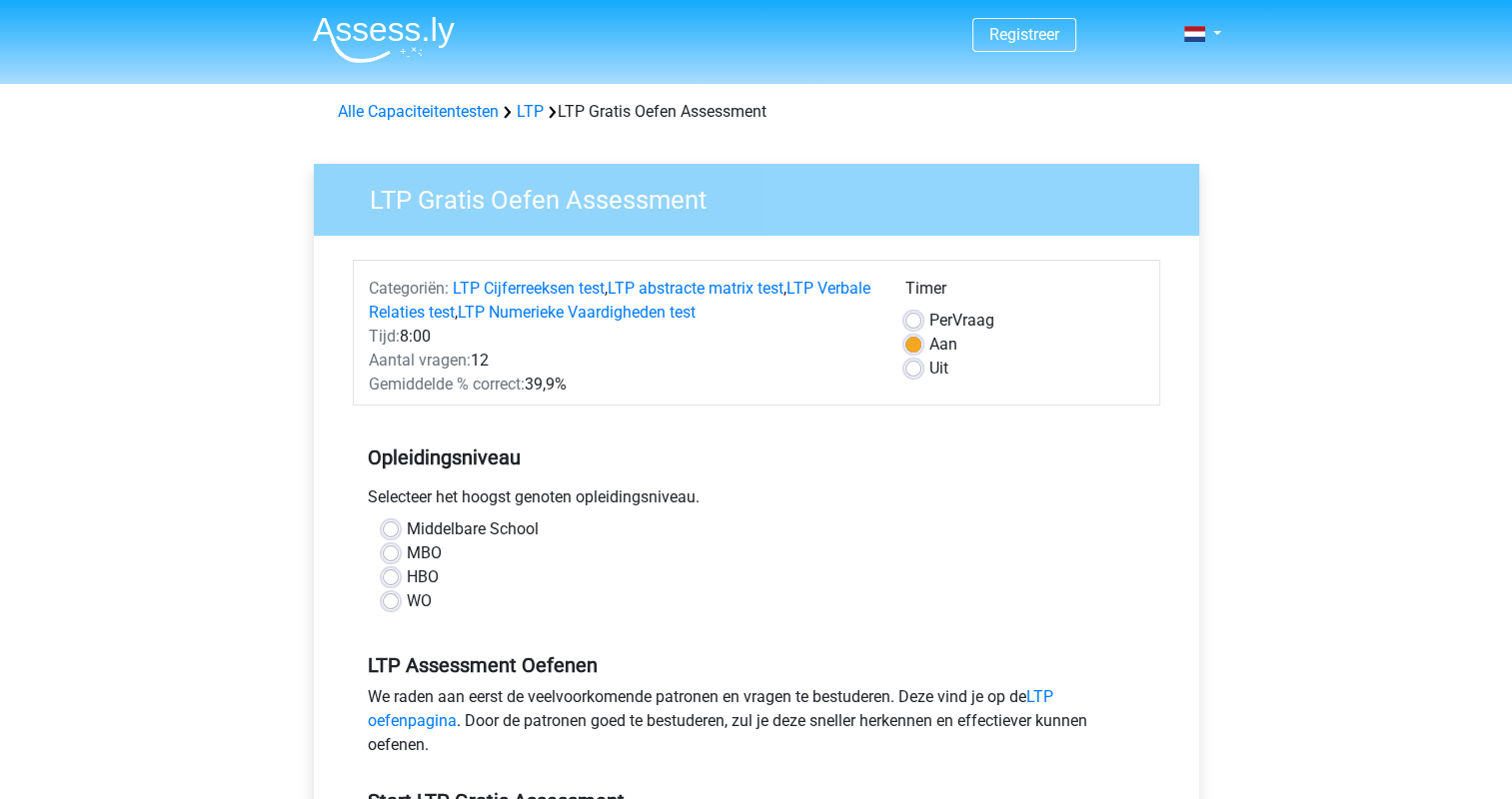 click on "HBO" at bounding box center (423, 577) 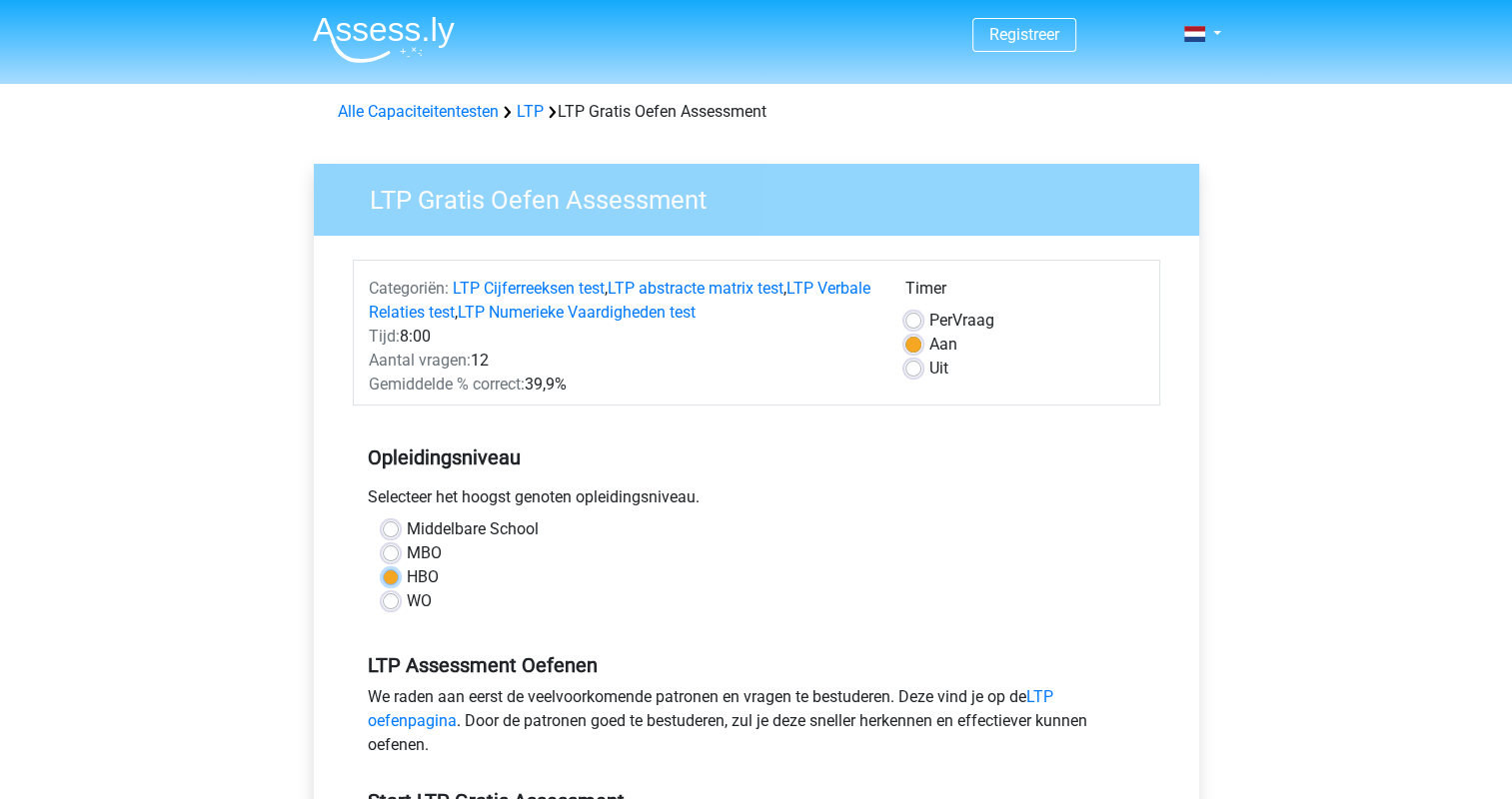 radio on "true" 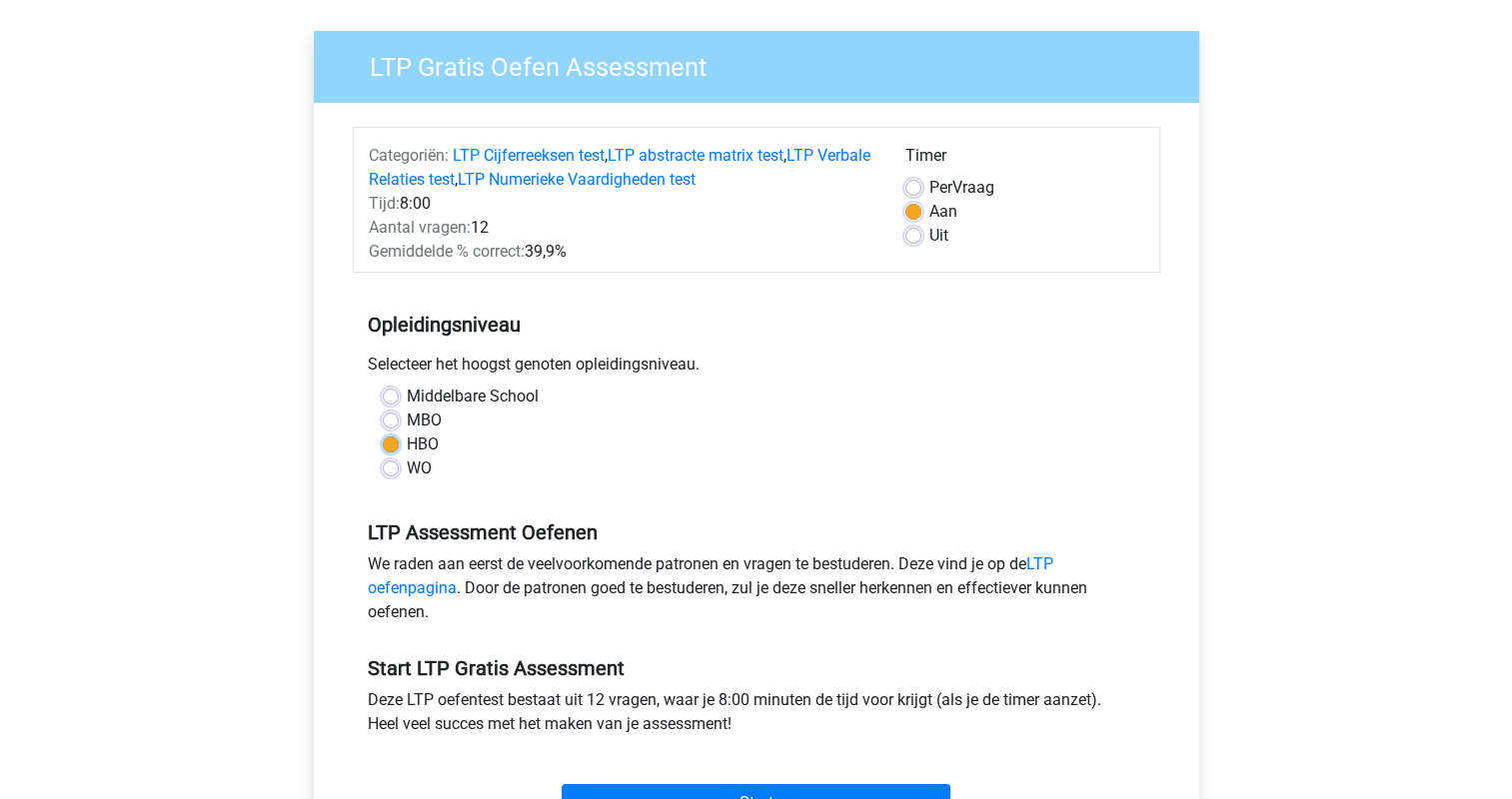 scroll, scrollTop: 300, scrollLeft: 0, axis: vertical 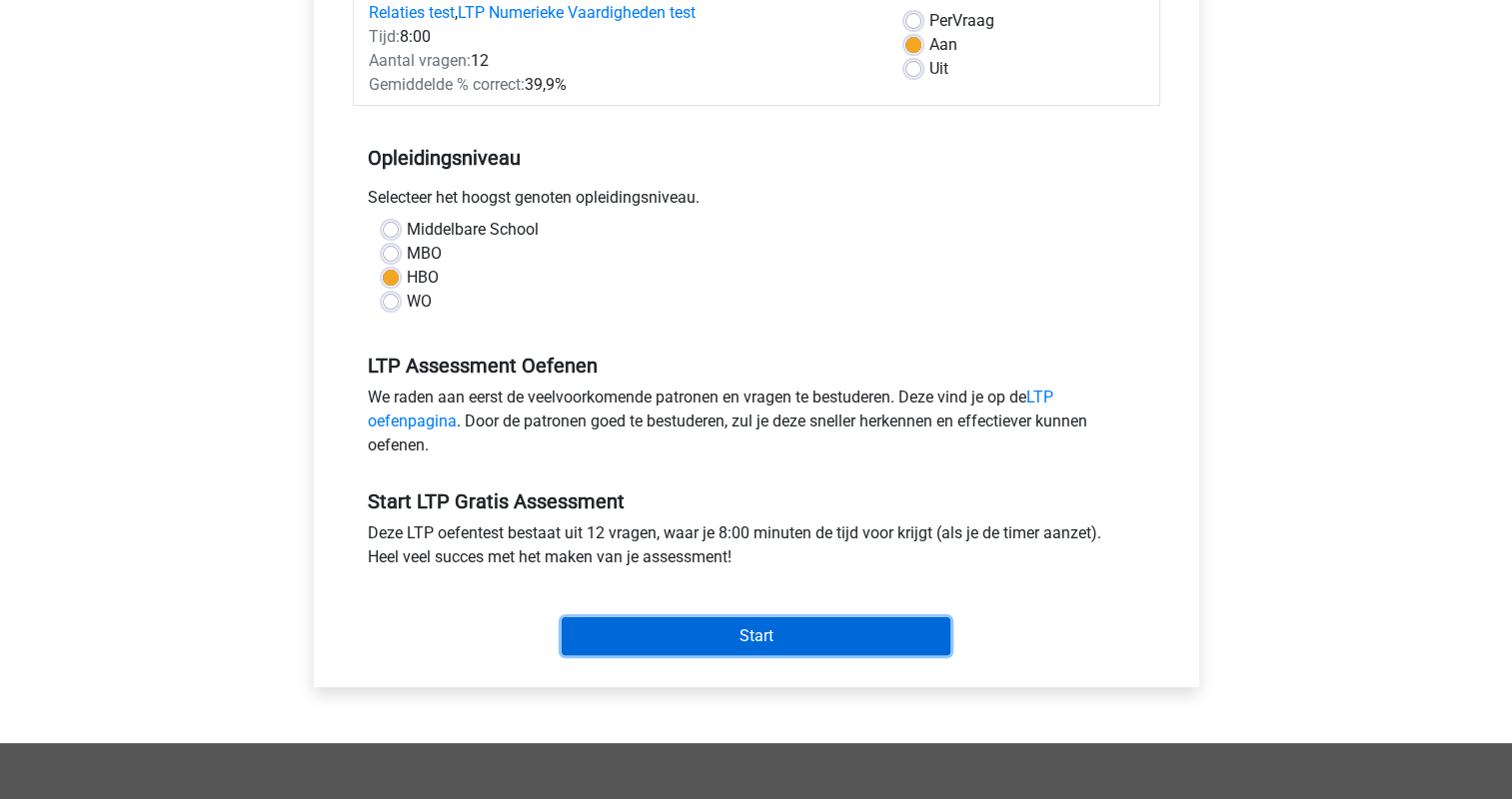 click on "Start" at bounding box center [756, 636] 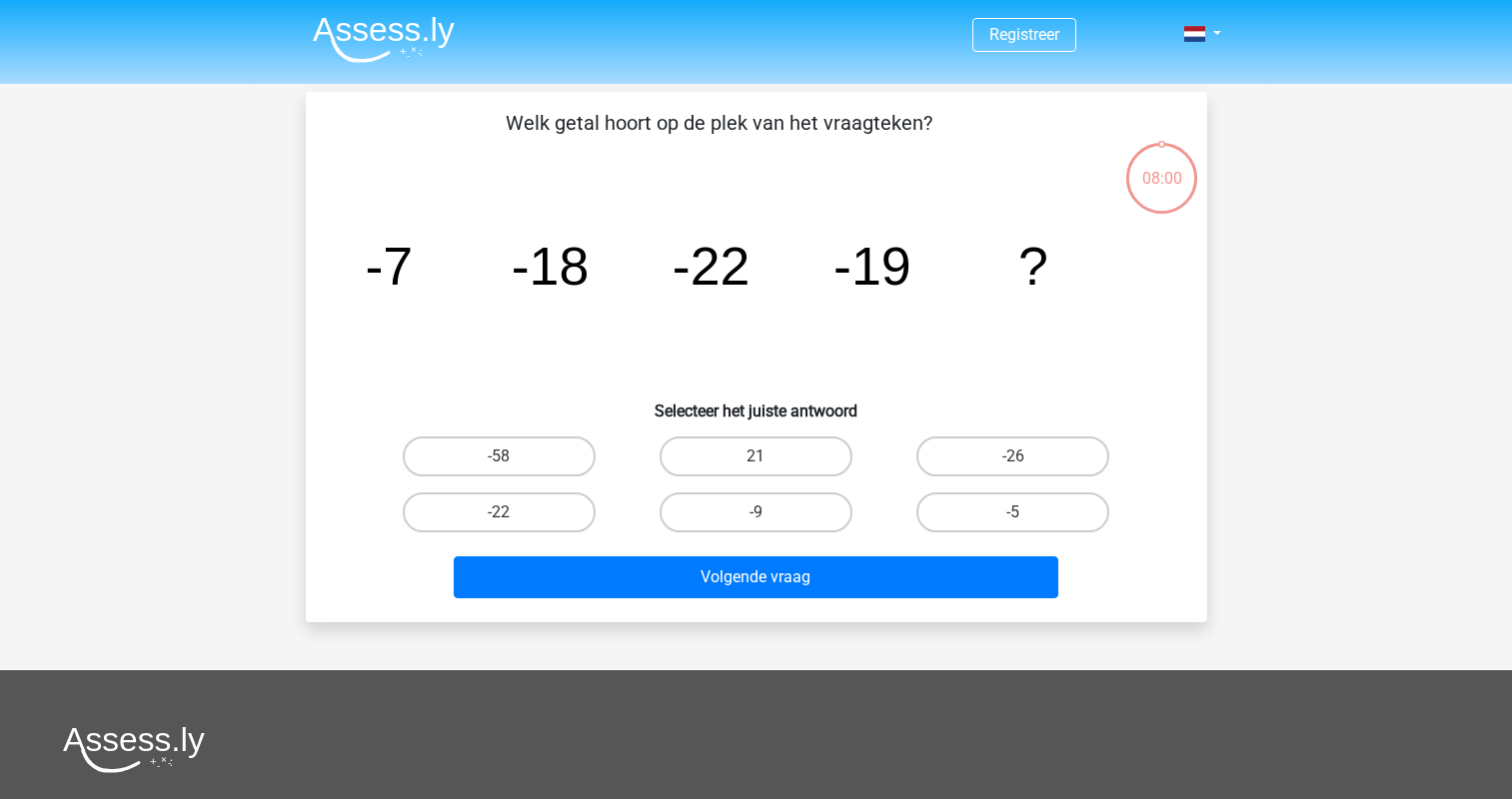 scroll, scrollTop: 0, scrollLeft: 0, axis: both 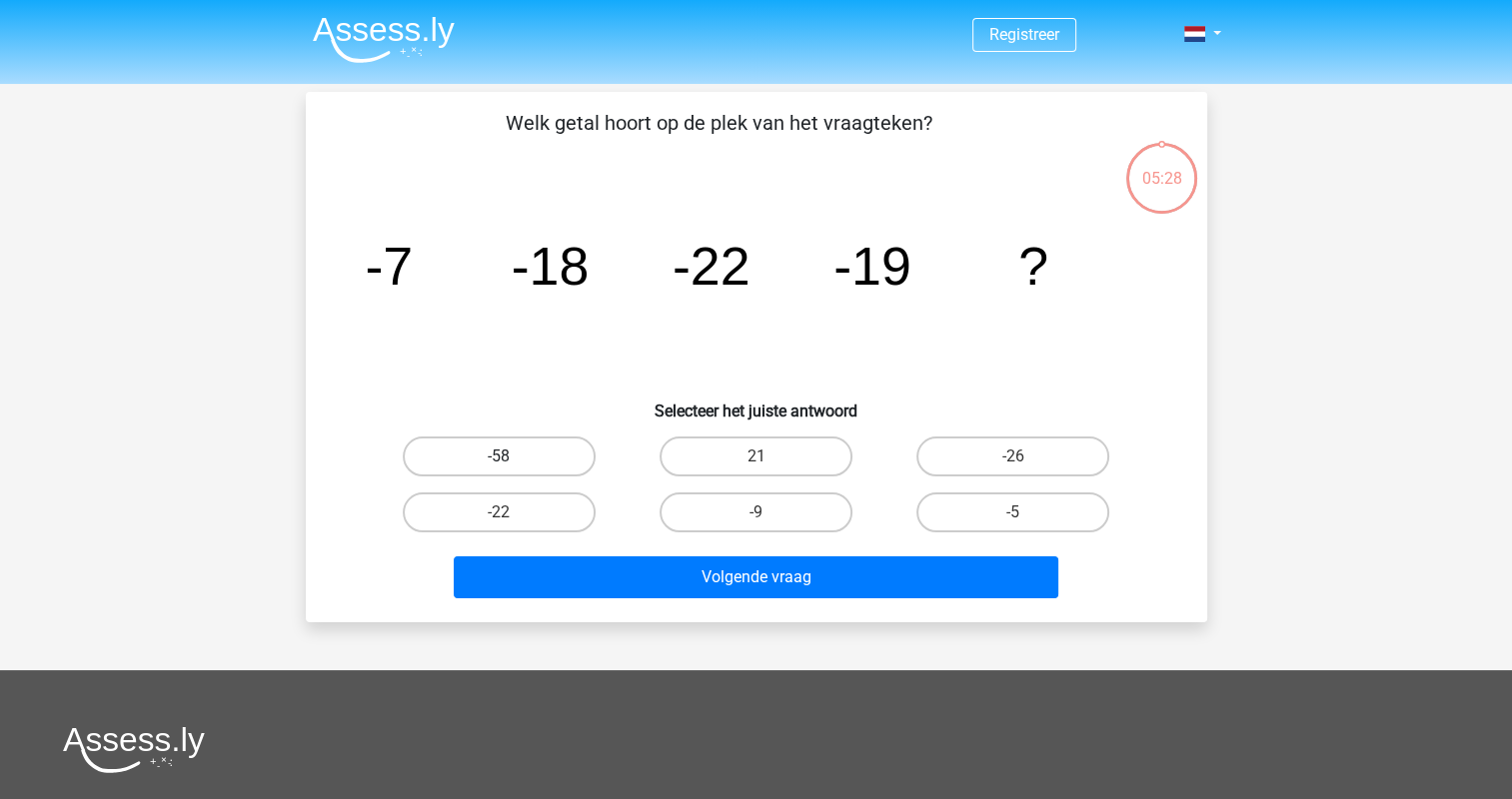 click on "-58" at bounding box center [499, 456] 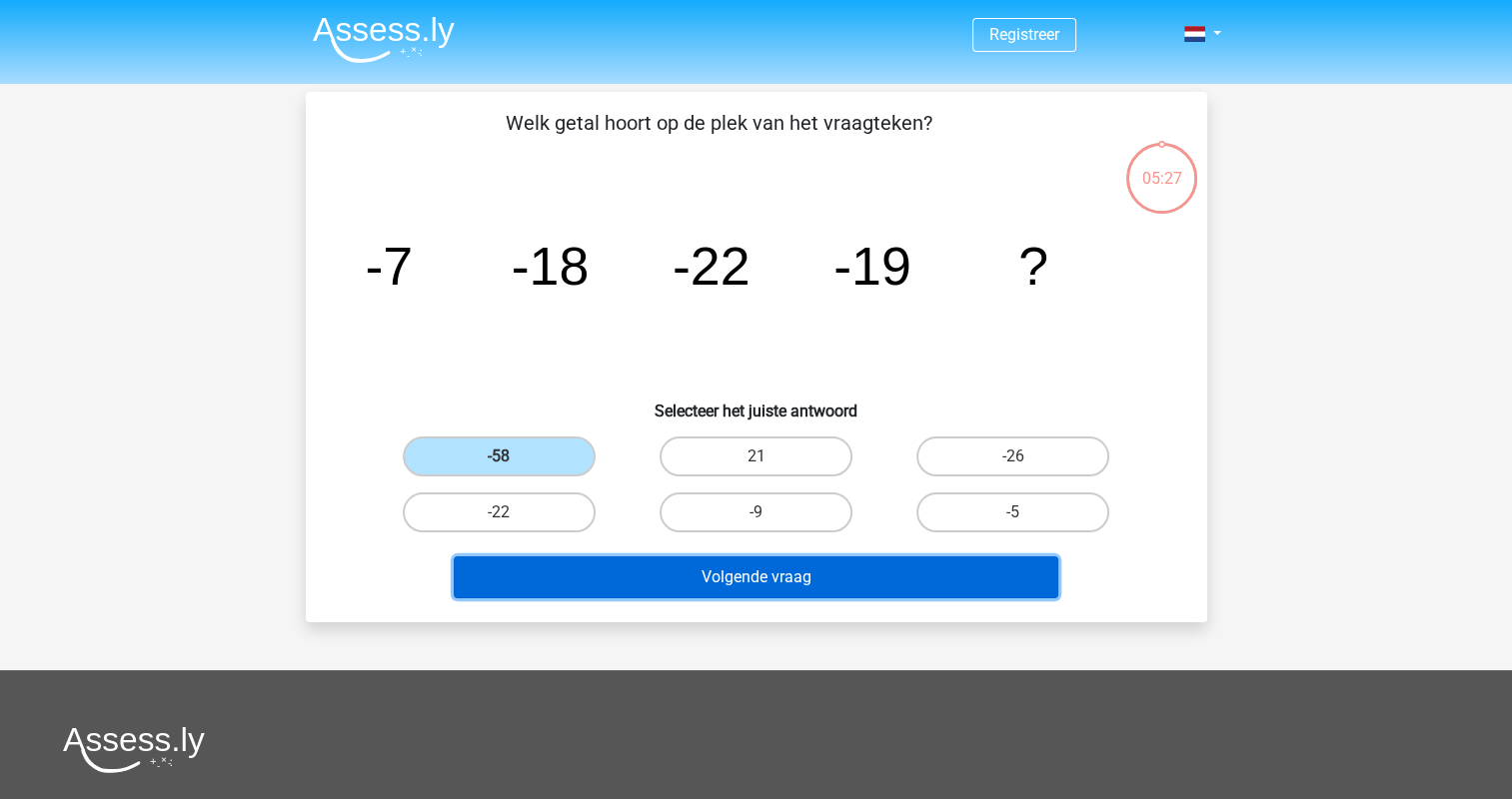click on "Volgende vraag" at bounding box center [756, 577] 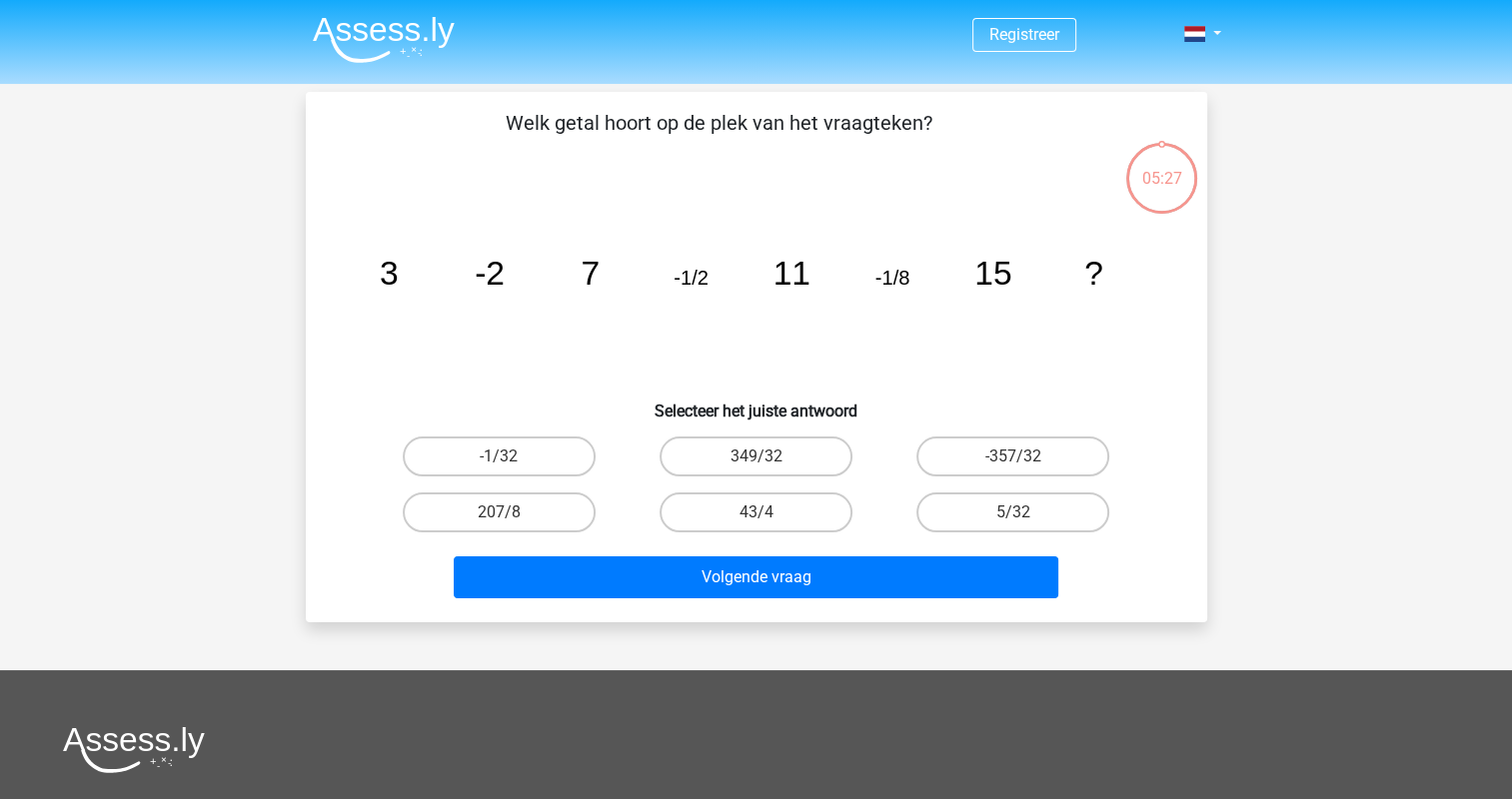 scroll, scrollTop: 92, scrollLeft: 0, axis: vertical 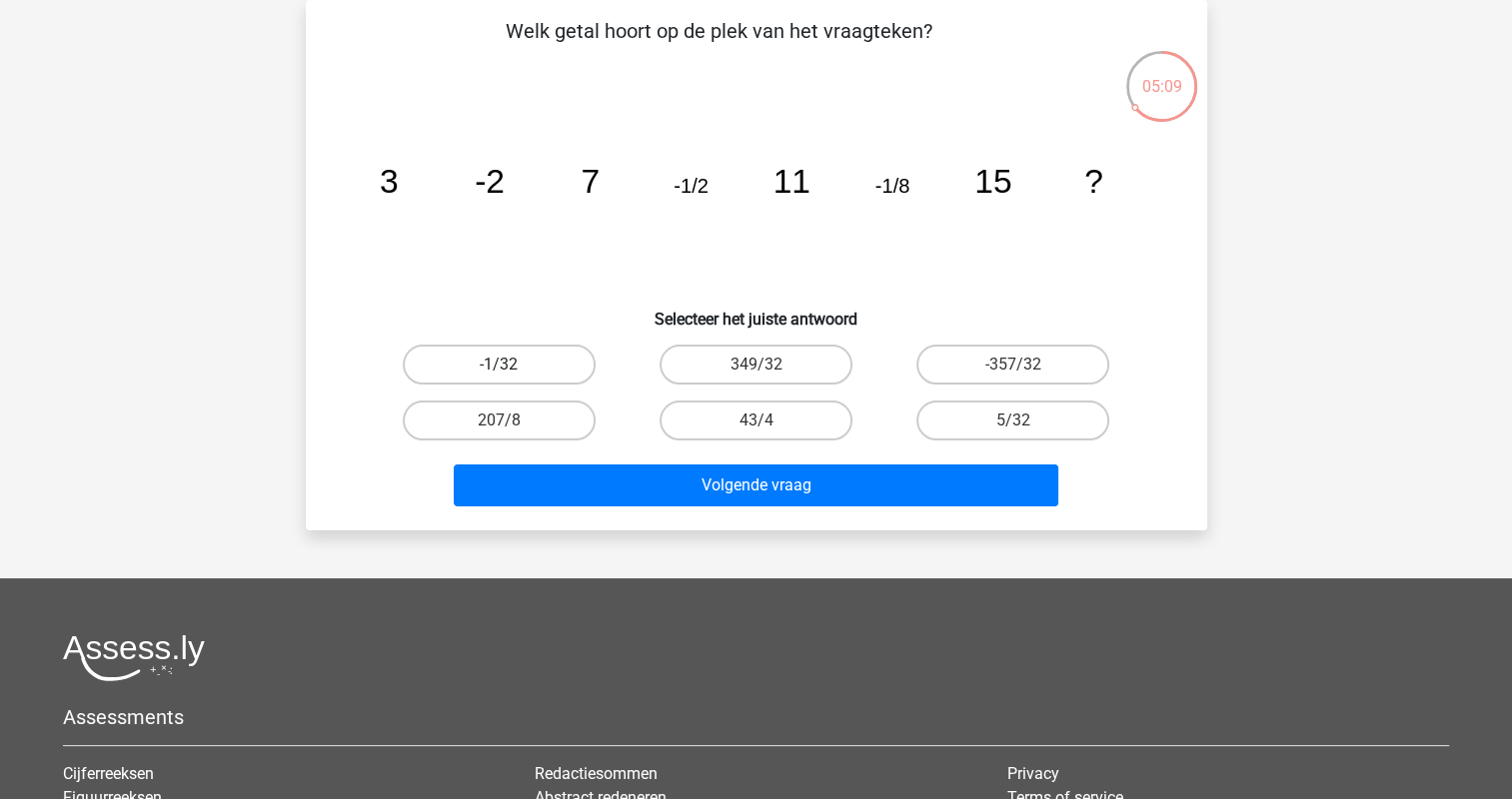 click on "-1/32" at bounding box center (505, 371) 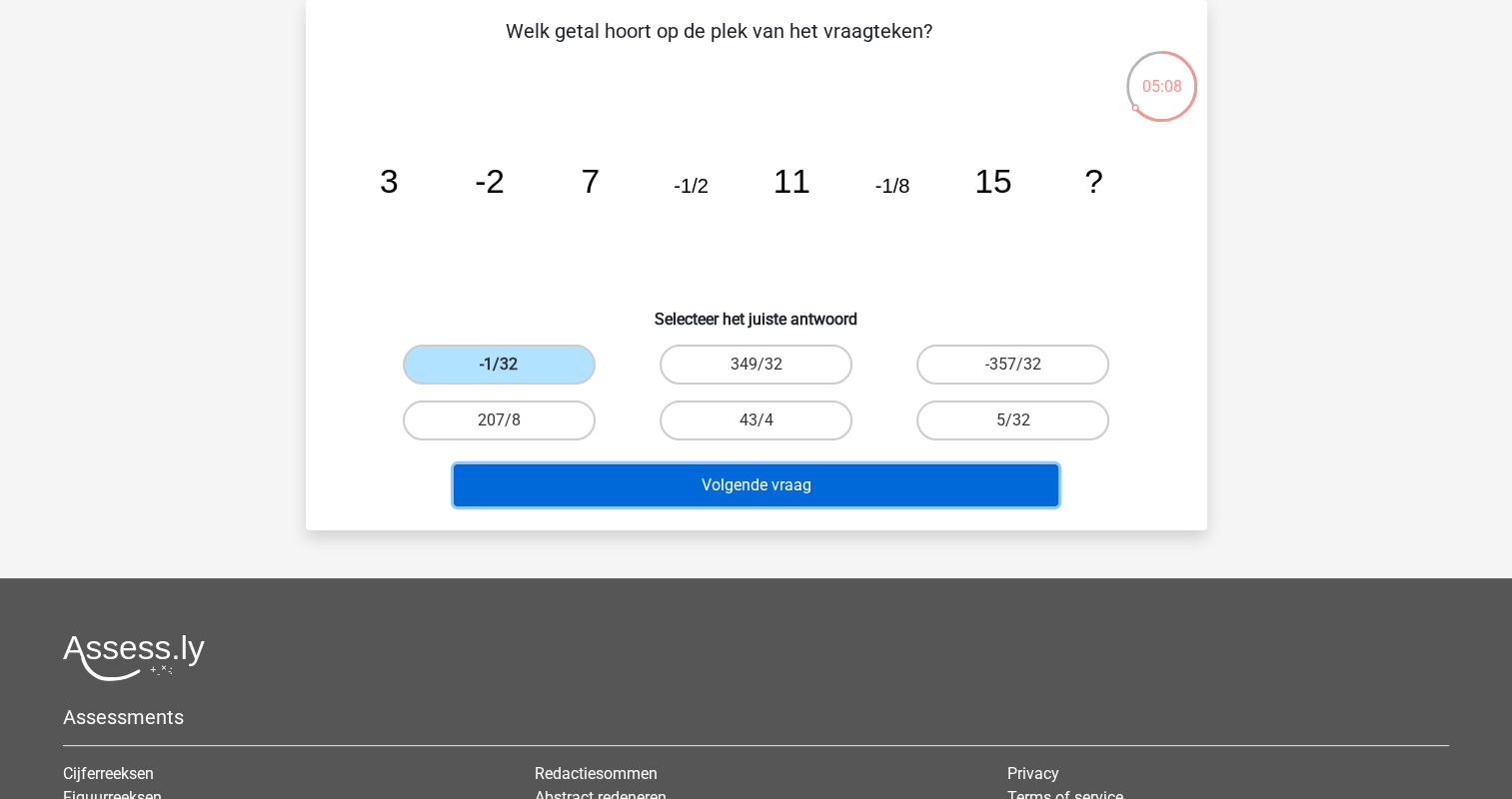 click on "Volgende vraag" at bounding box center [756, 485] 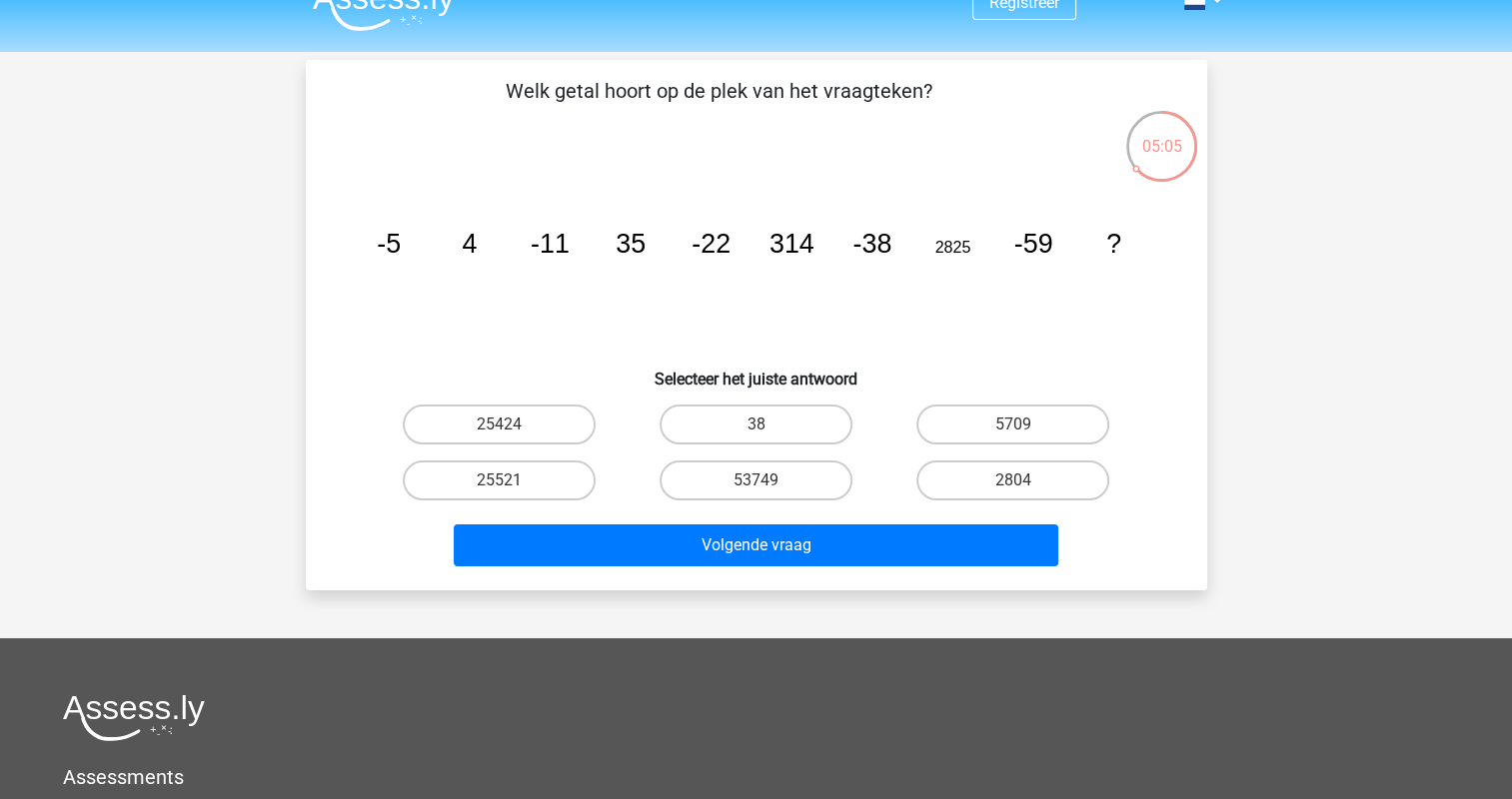 scroll, scrollTop: 0, scrollLeft: 0, axis: both 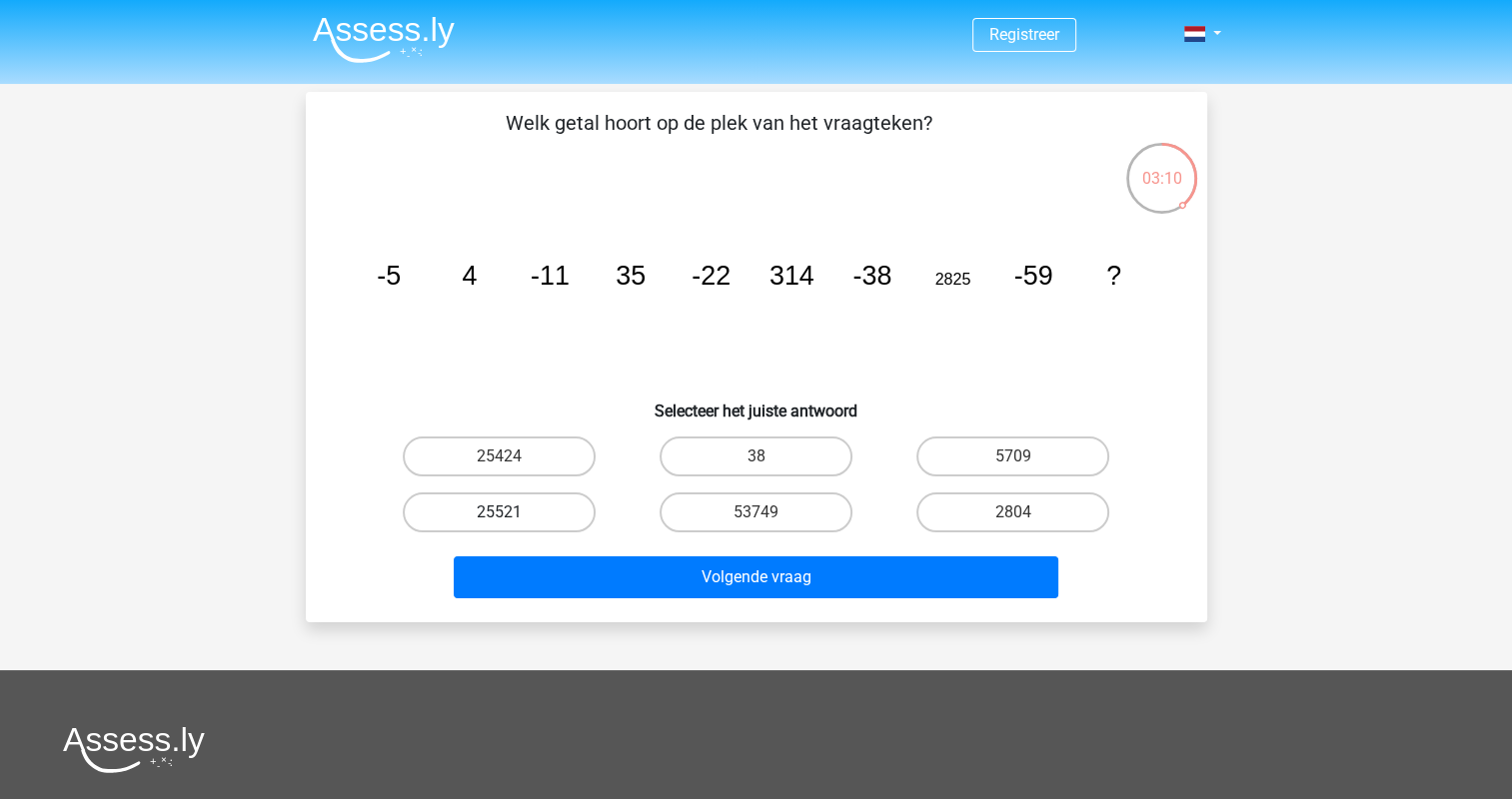 click on "25521" at bounding box center [499, 512] 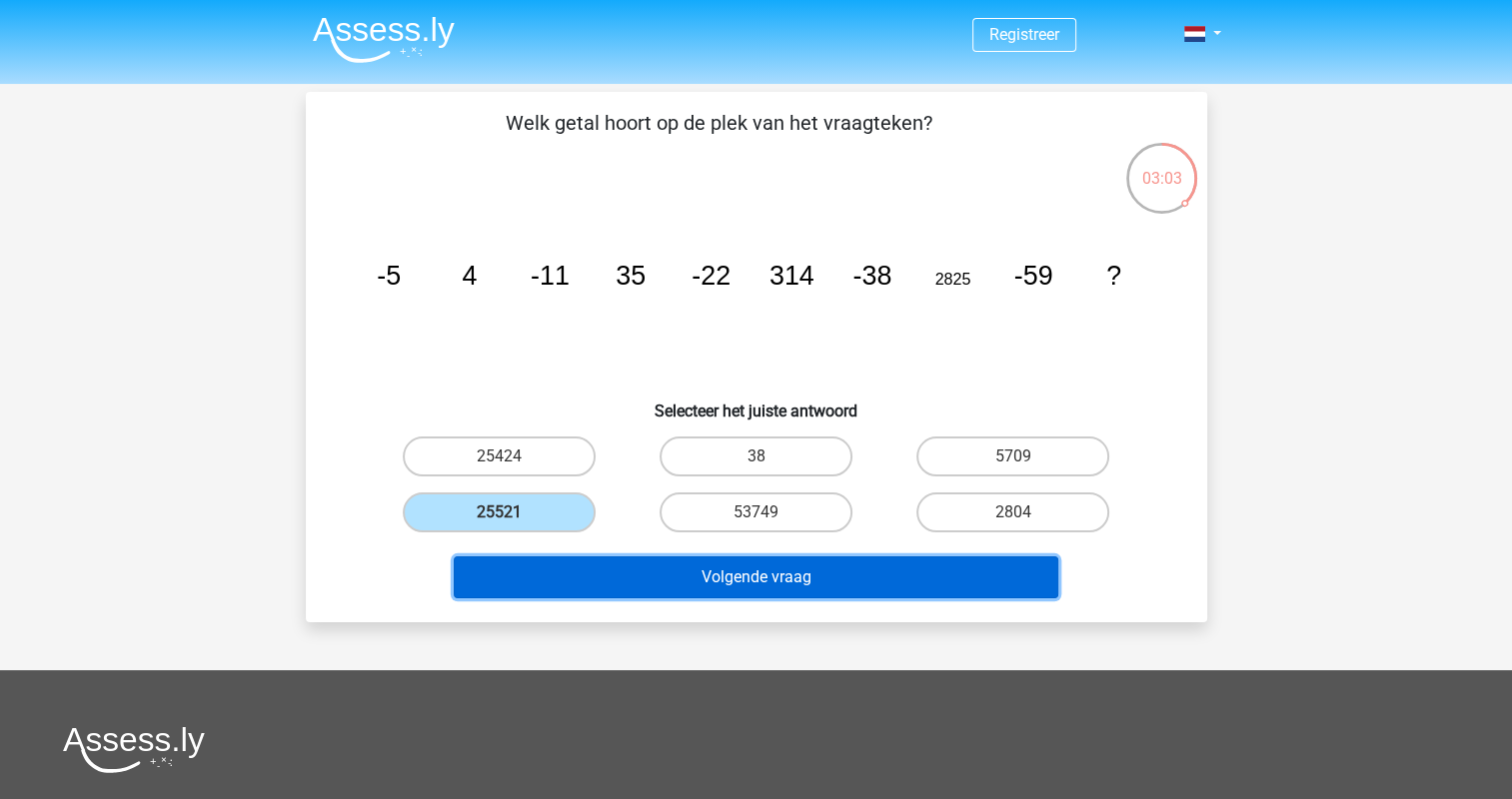 click on "Volgende vraag" at bounding box center [756, 577] 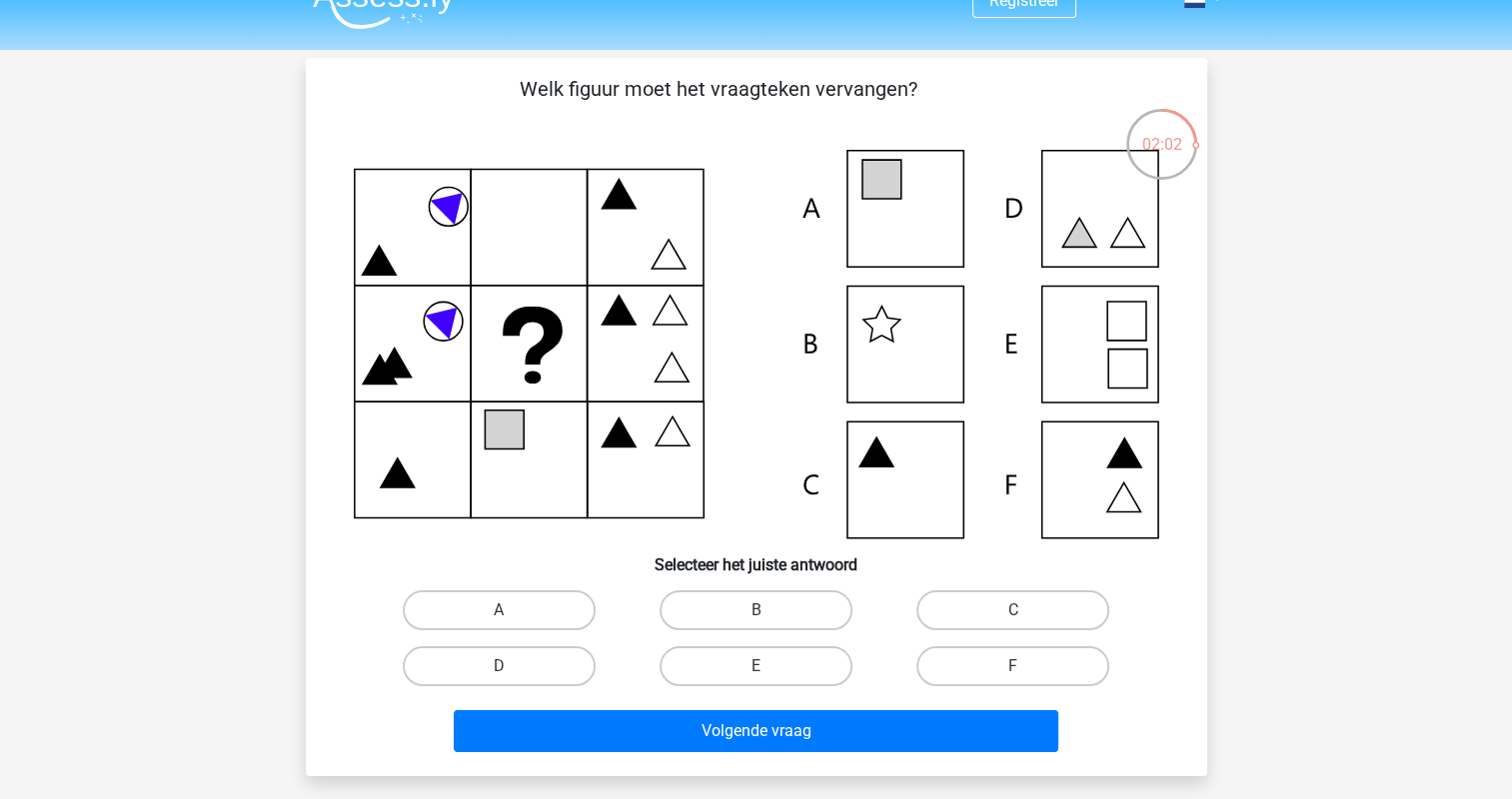 scroll, scrollTop: 0, scrollLeft: 0, axis: both 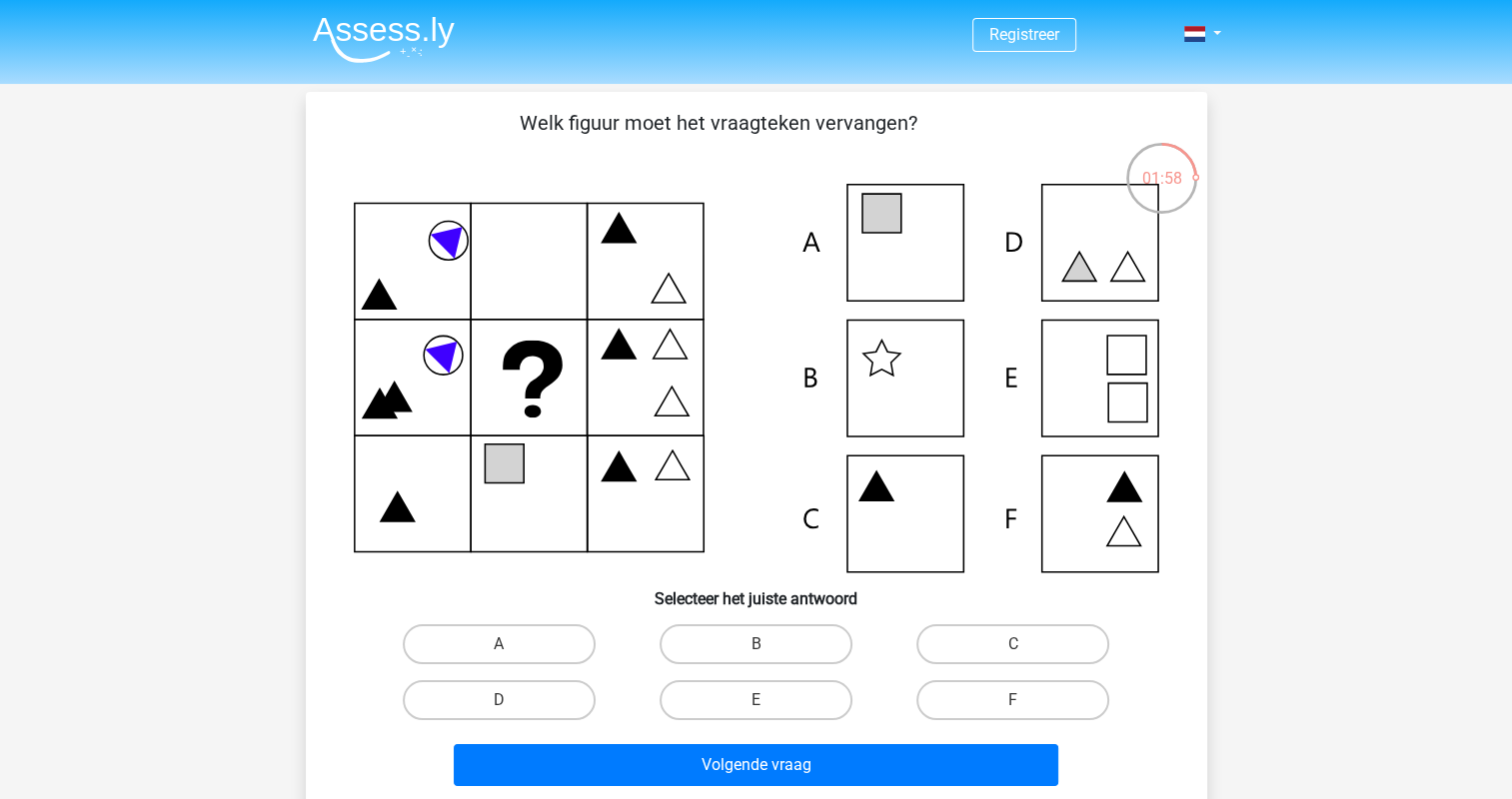 click 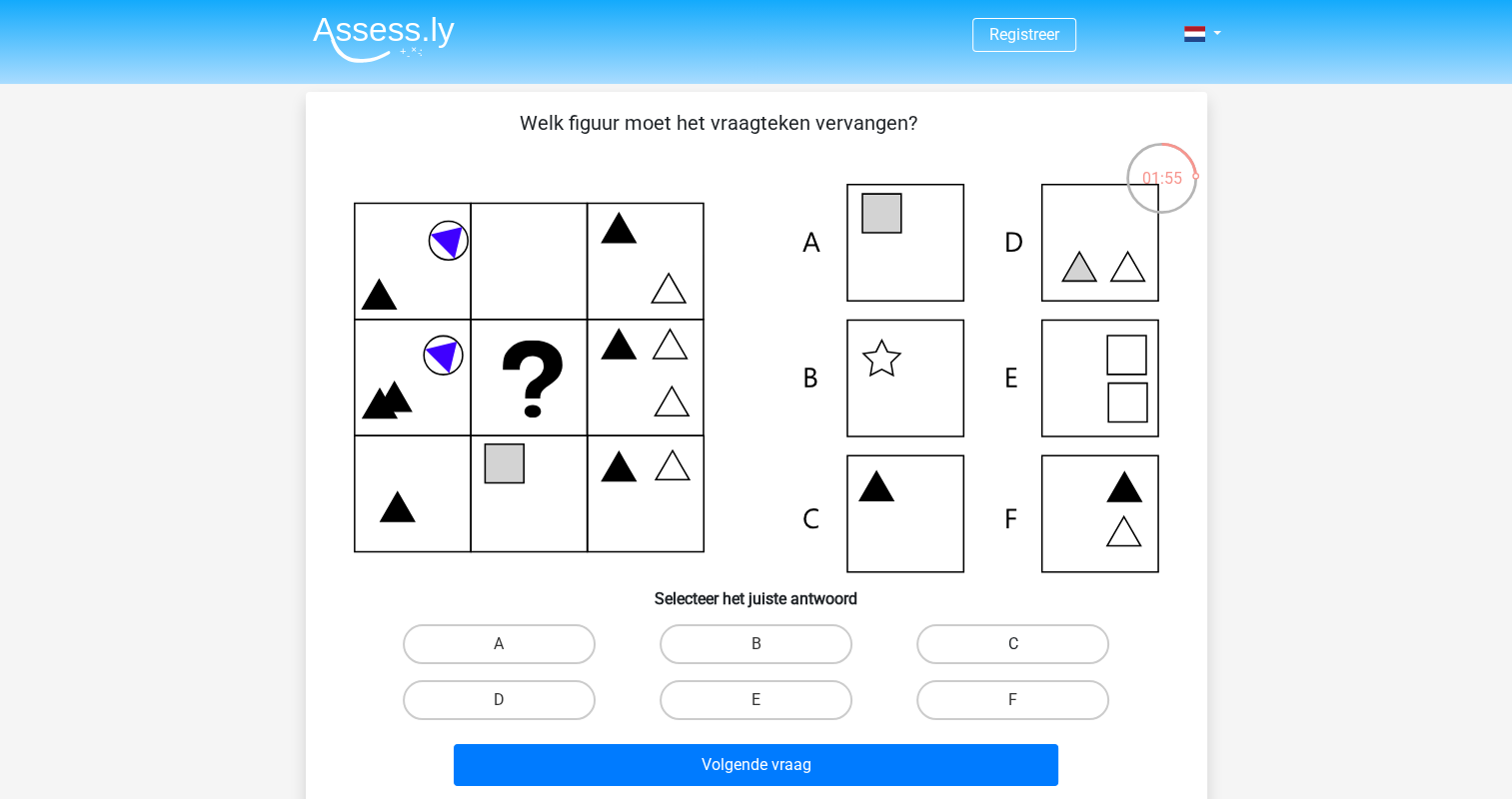 click on "C" at bounding box center (1012, 644) 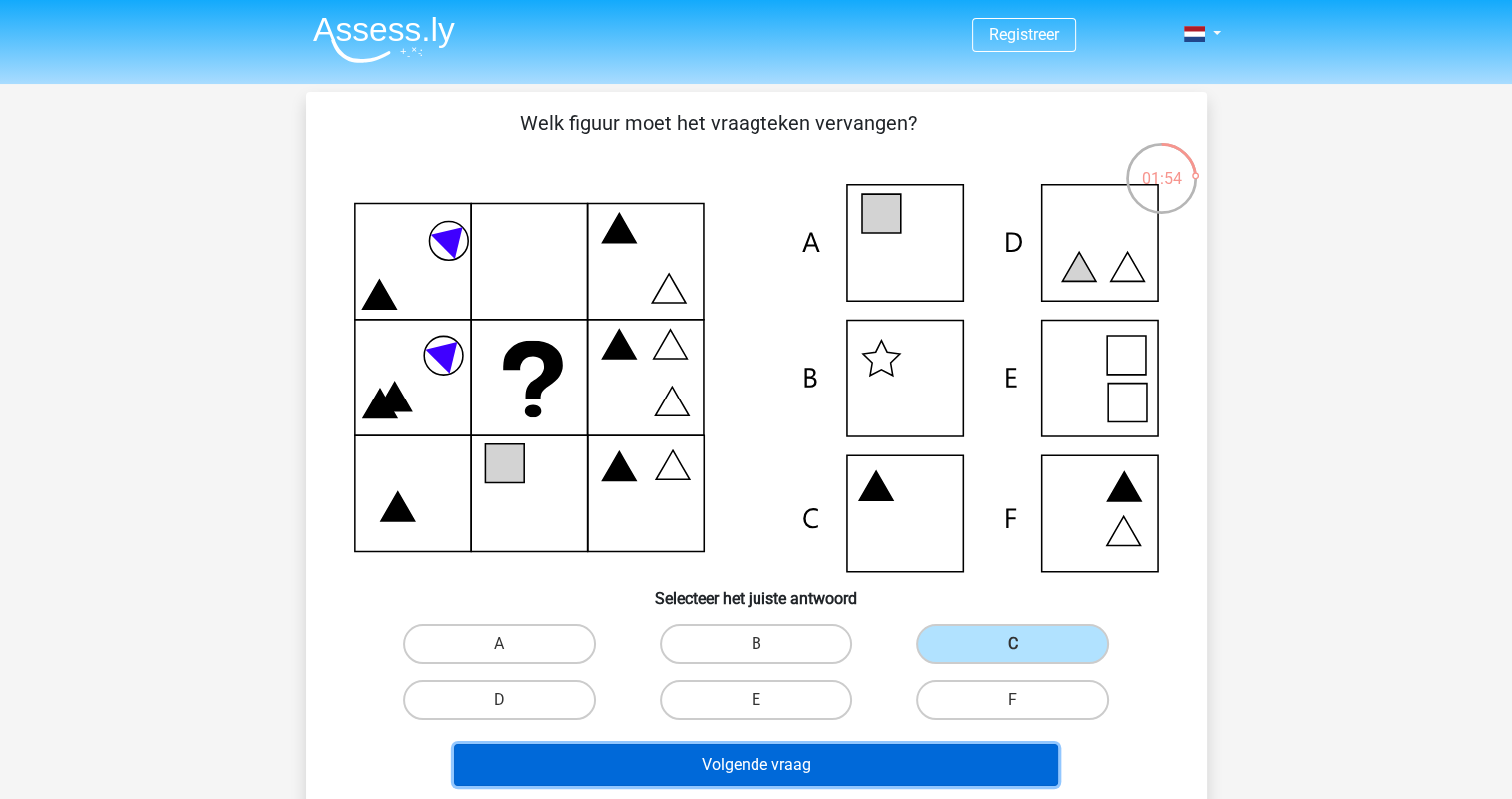click on "Volgende vraag" at bounding box center (756, 765) 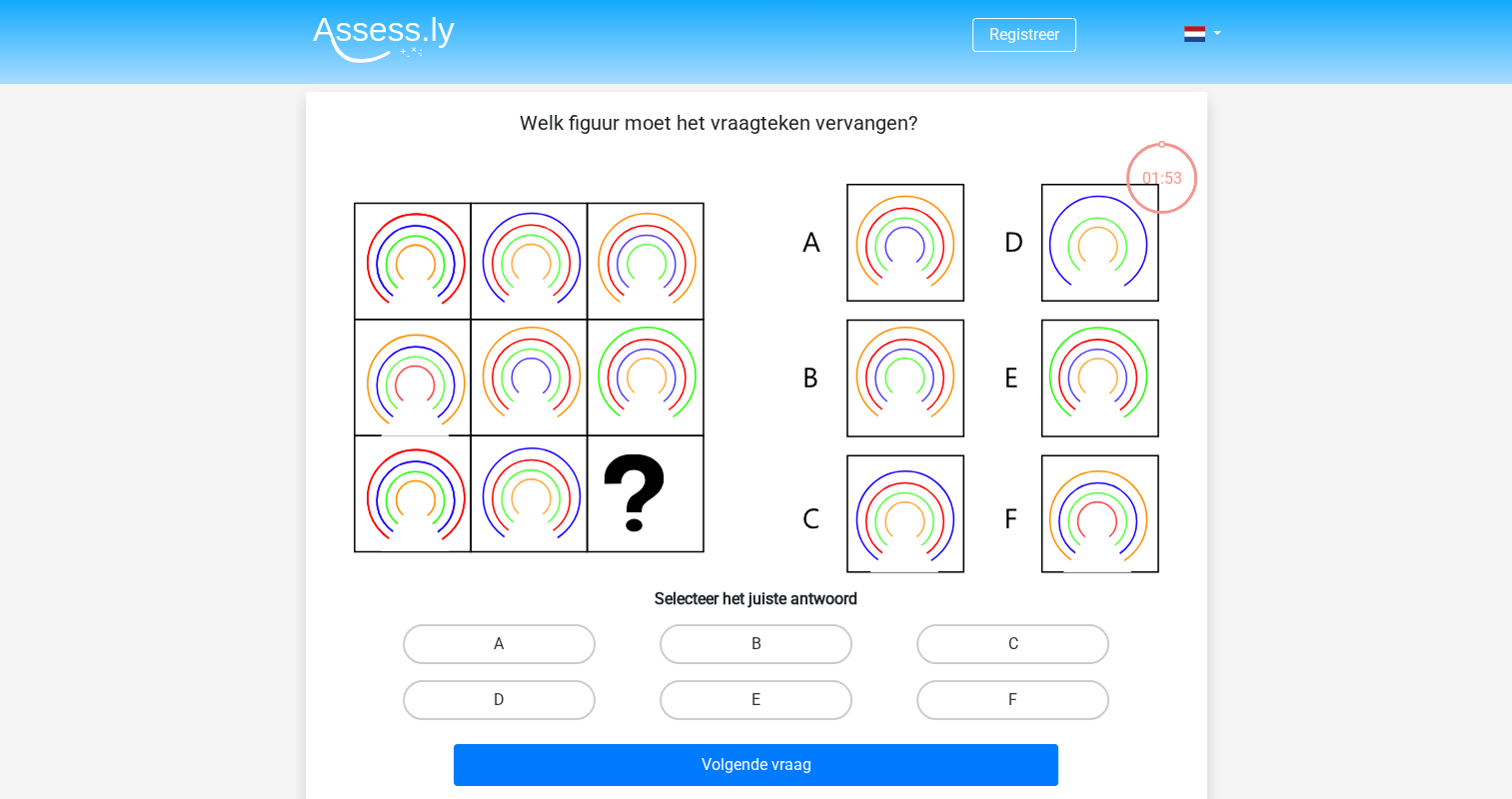 scroll, scrollTop: 92, scrollLeft: 0, axis: vertical 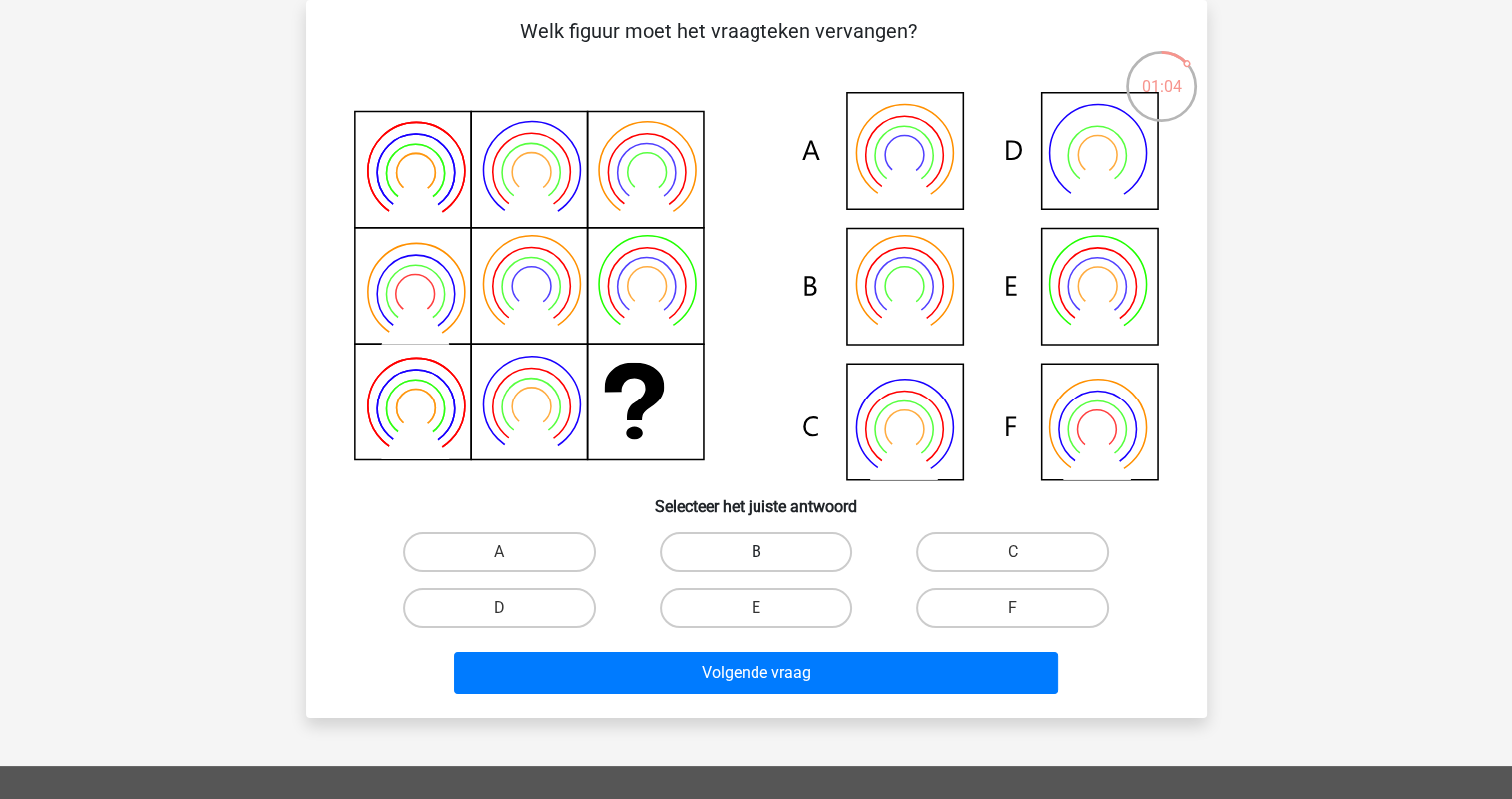 click on "B" at bounding box center (756, 552) 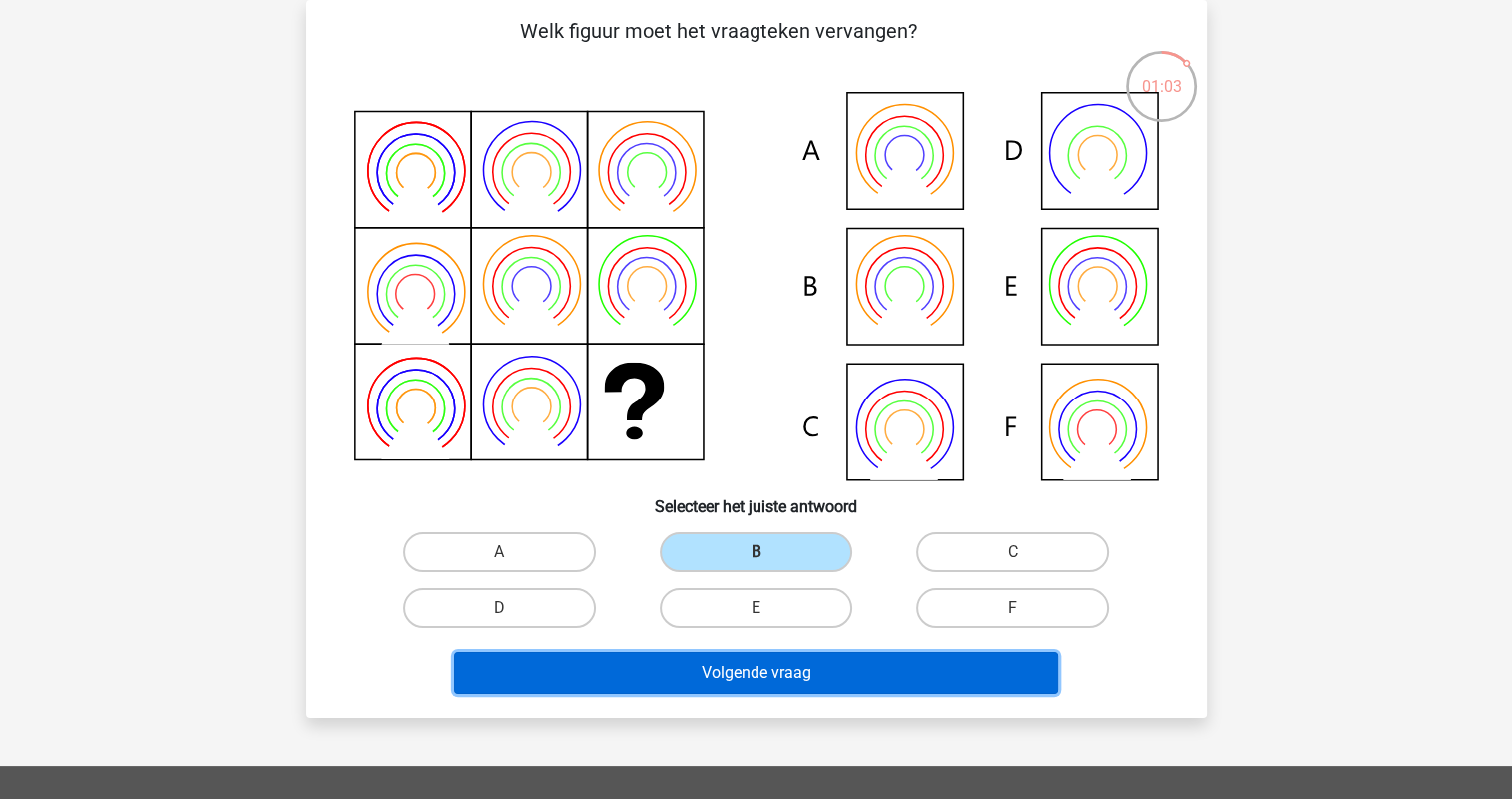 click on "Volgende vraag" at bounding box center (756, 673) 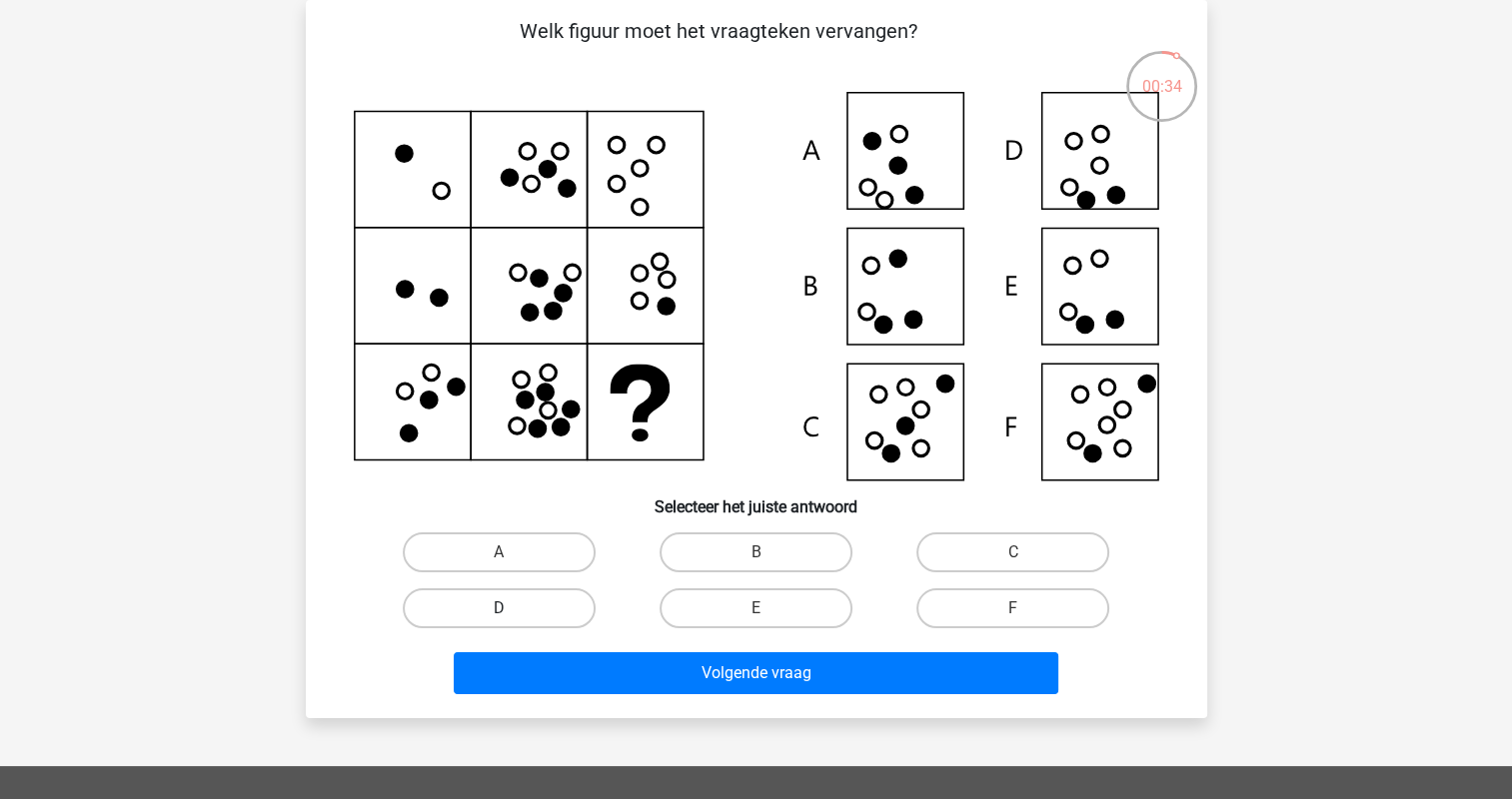 click on "D" at bounding box center [499, 608] 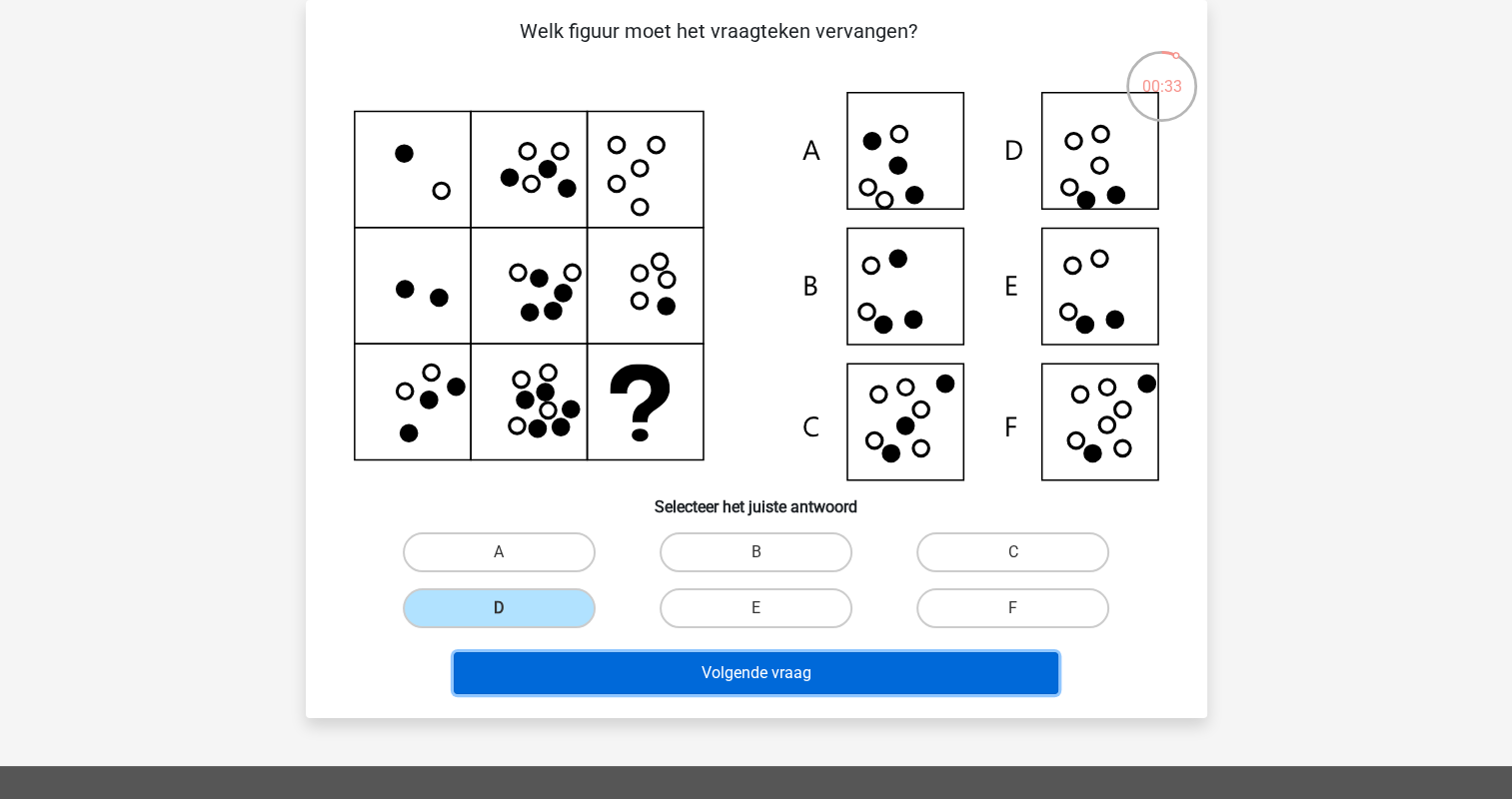click on "Volgende vraag" at bounding box center (756, 673) 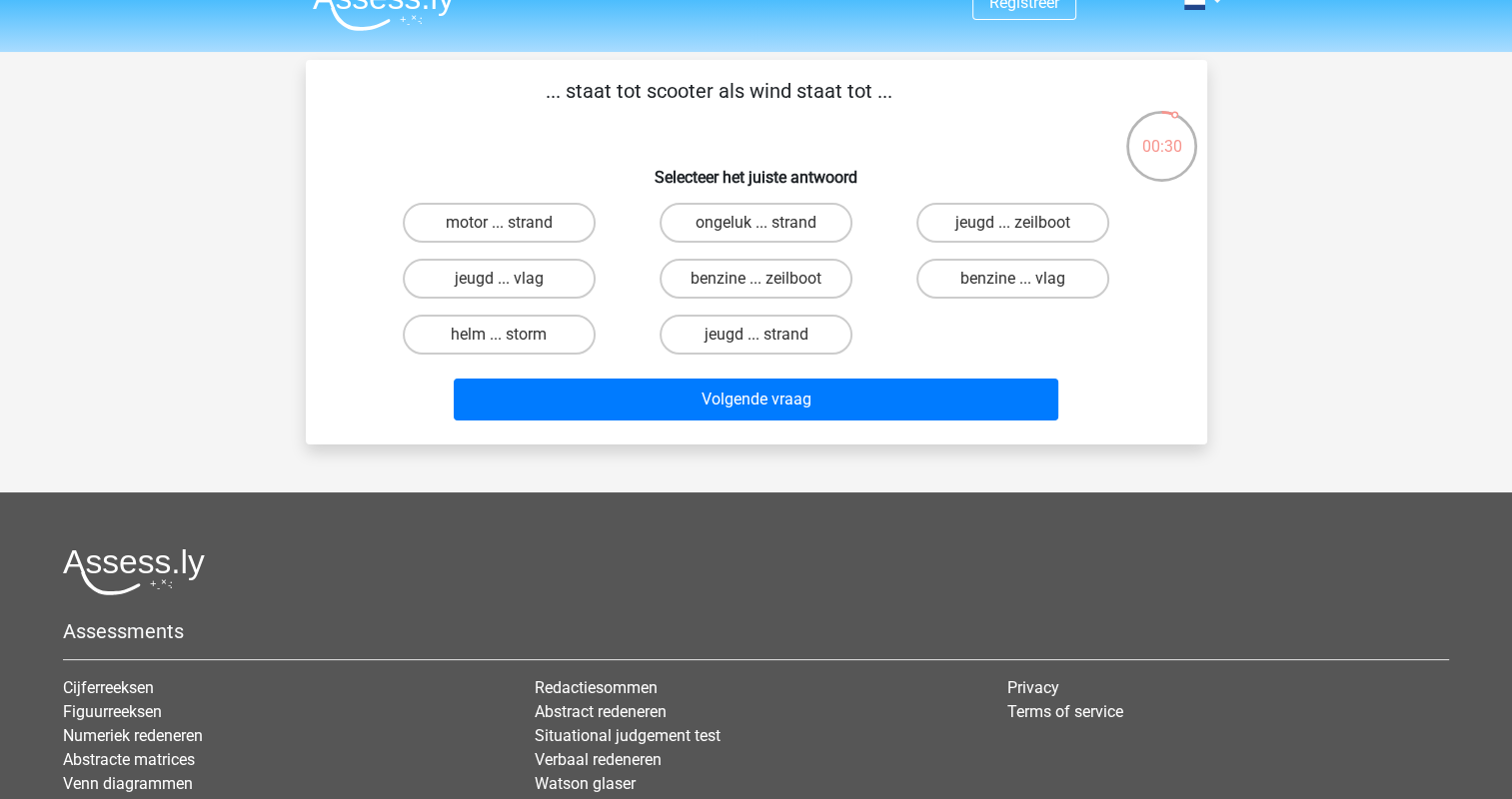 scroll, scrollTop: 0, scrollLeft: 0, axis: both 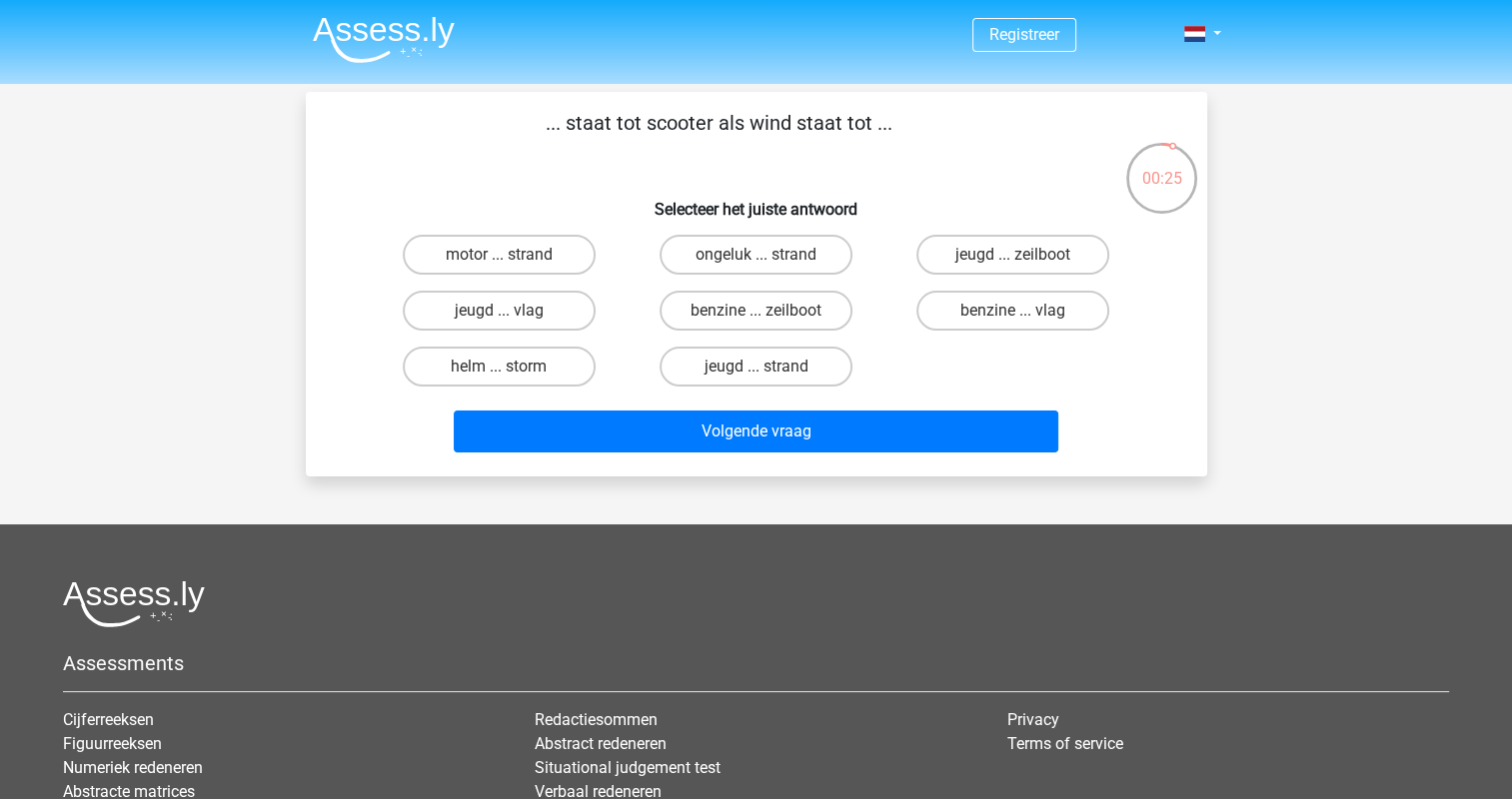 click on "benzine ... zeilboot" at bounding box center [761, 317] 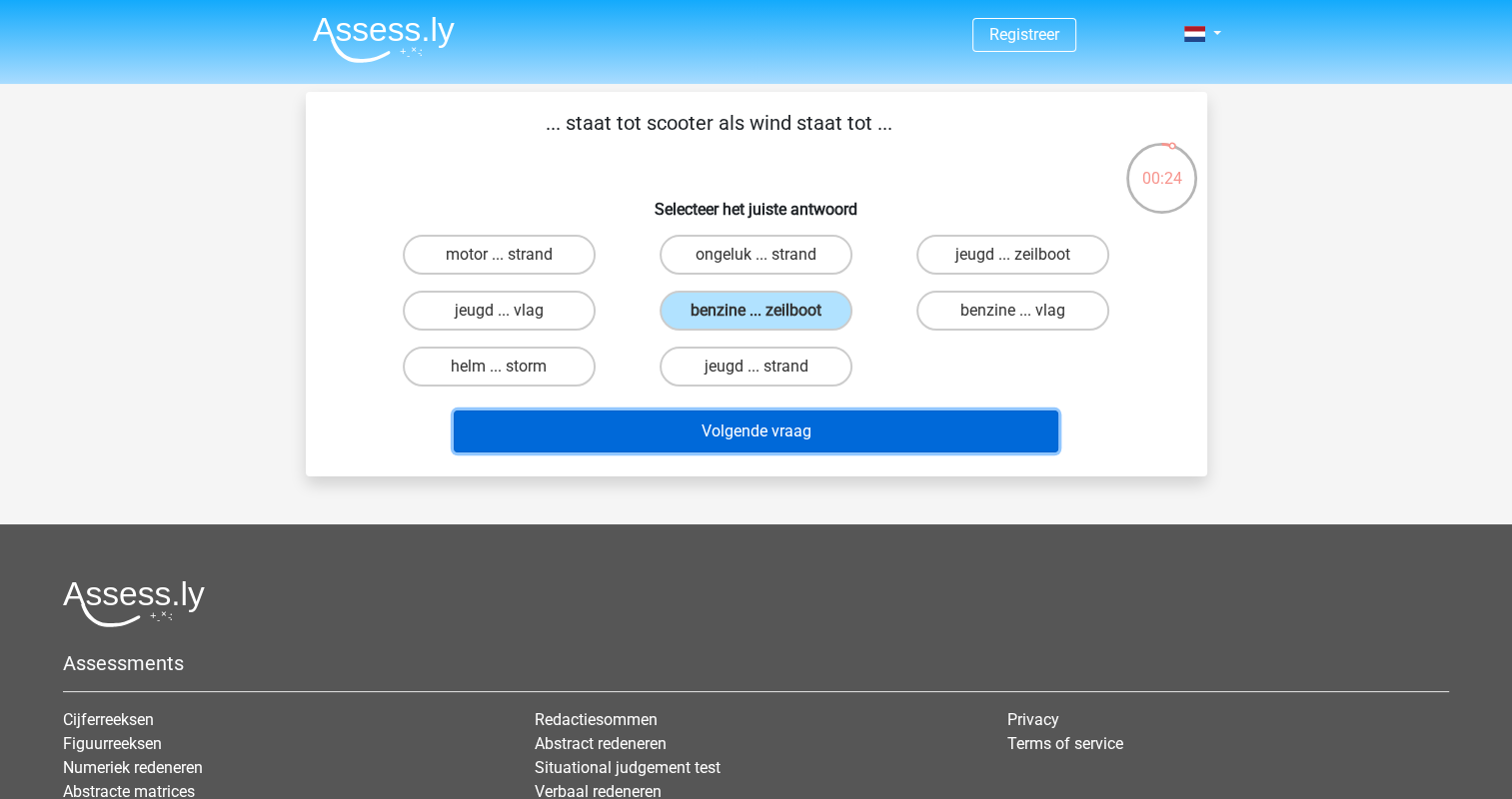 click on "Volgende vraag" at bounding box center (756, 431) 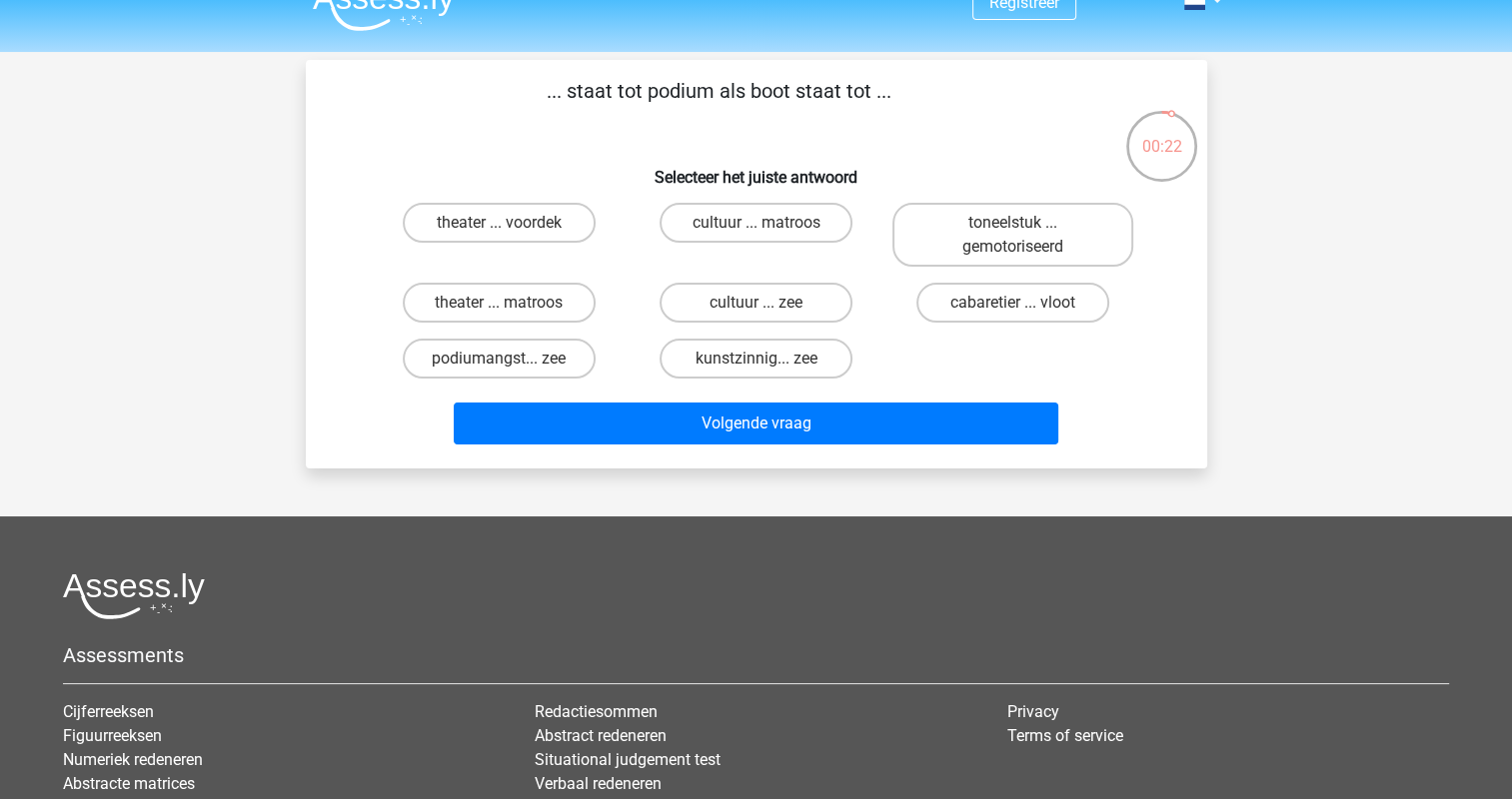 scroll, scrollTop: 0, scrollLeft: 0, axis: both 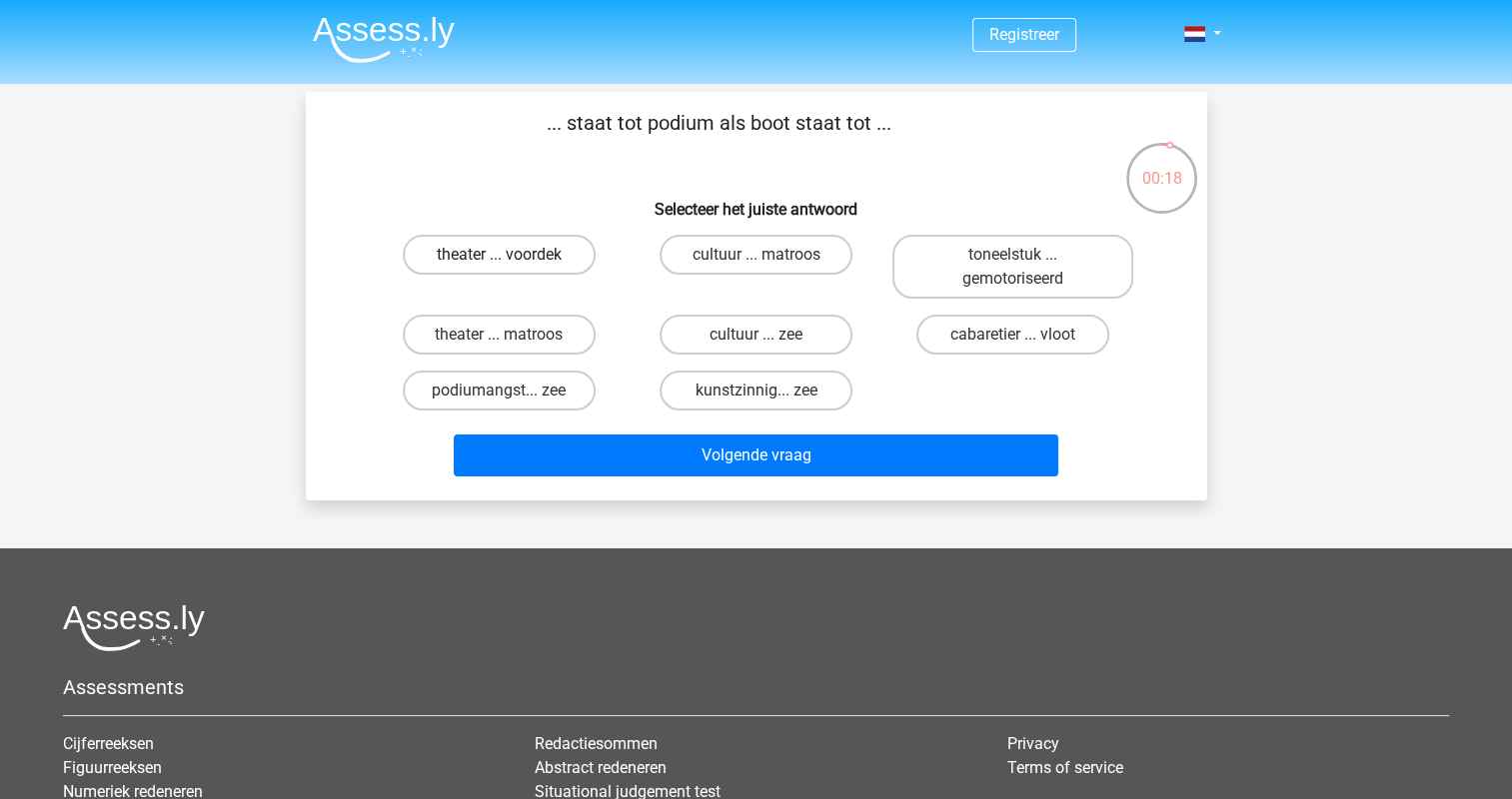click on "theater ... voordek" at bounding box center (499, 255) 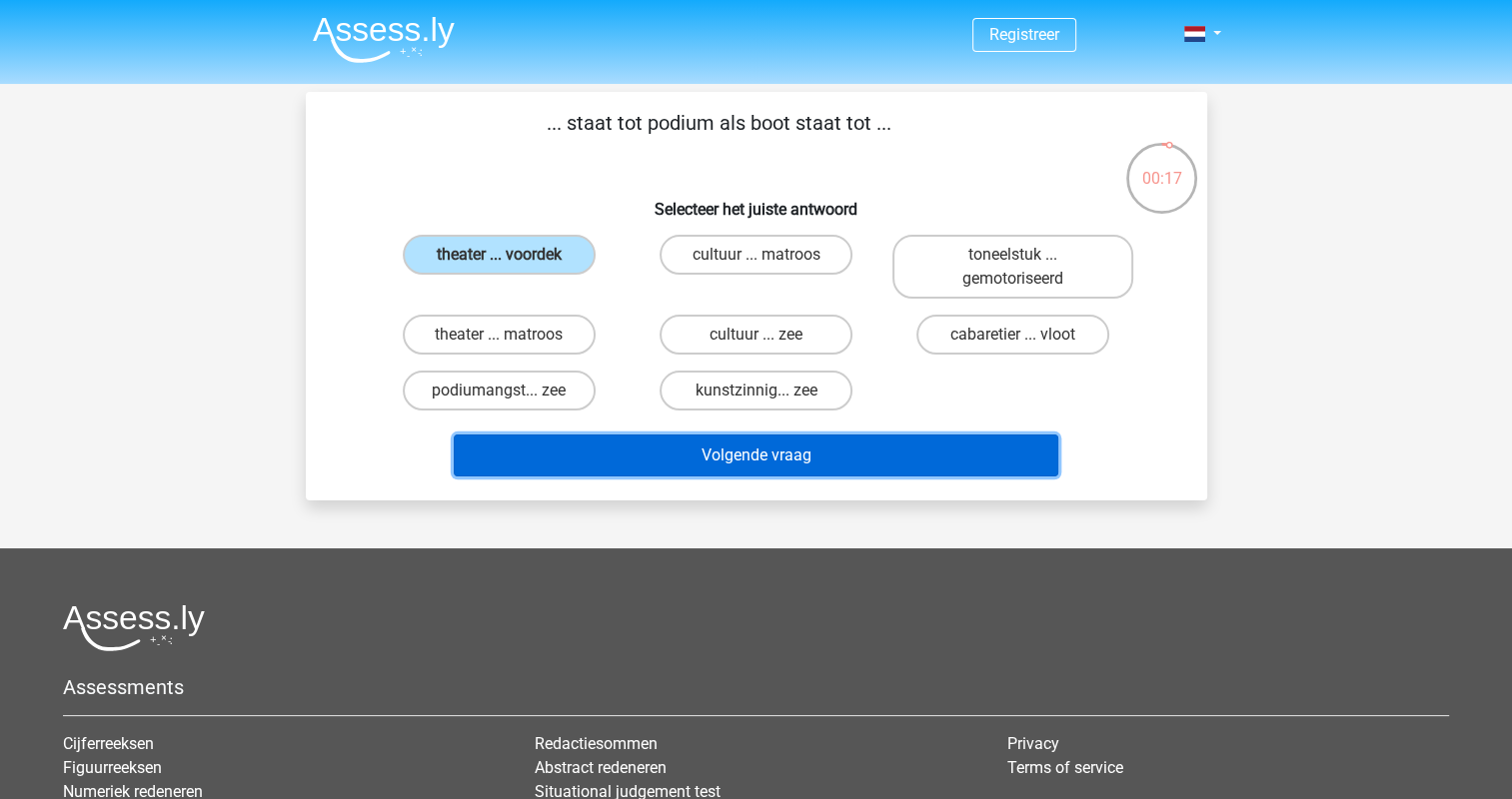 click on "Volgende vraag" at bounding box center (756, 455) 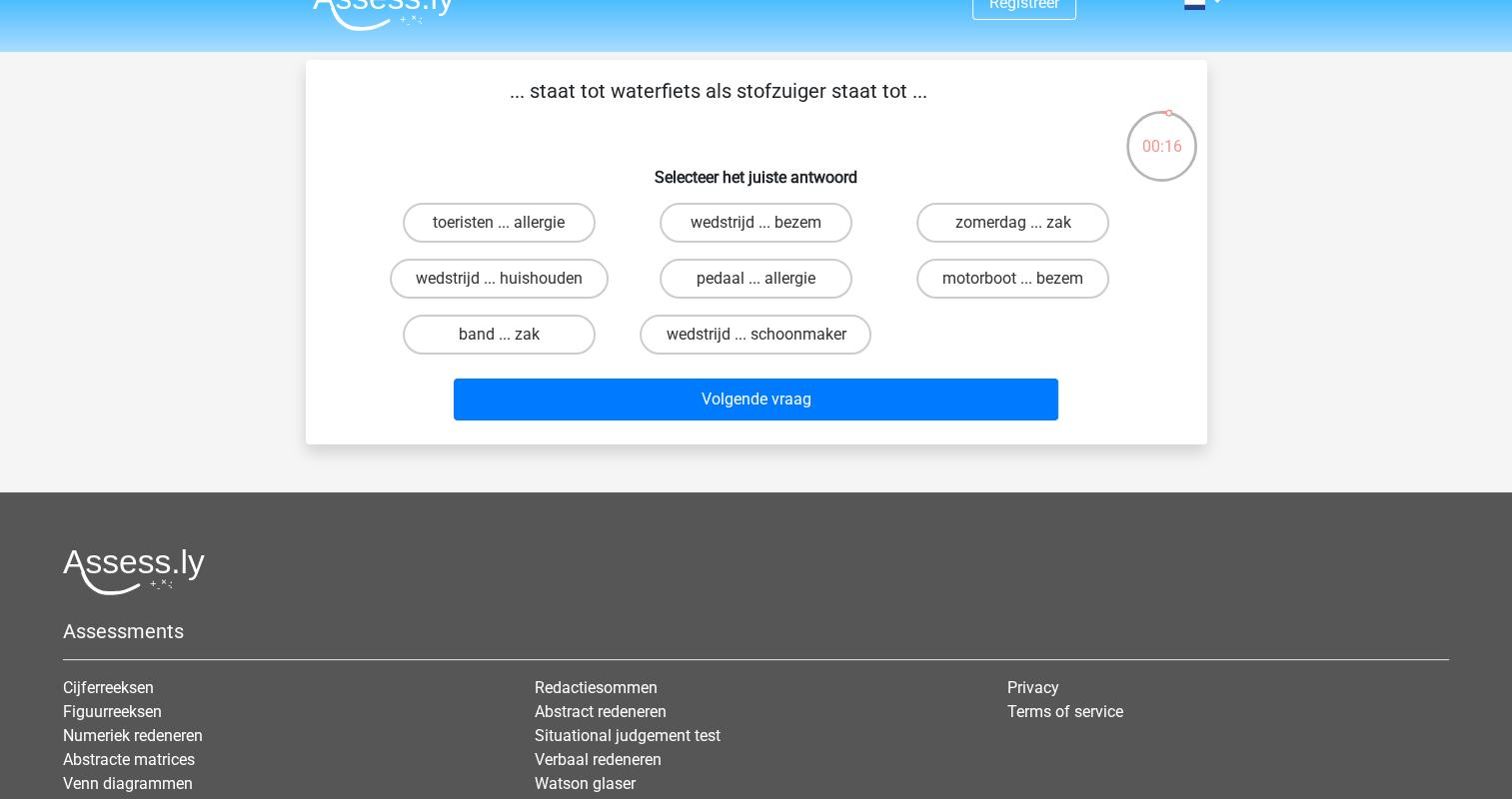 scroll, scrollTop: 0, scrollLeft: 0, axis: both 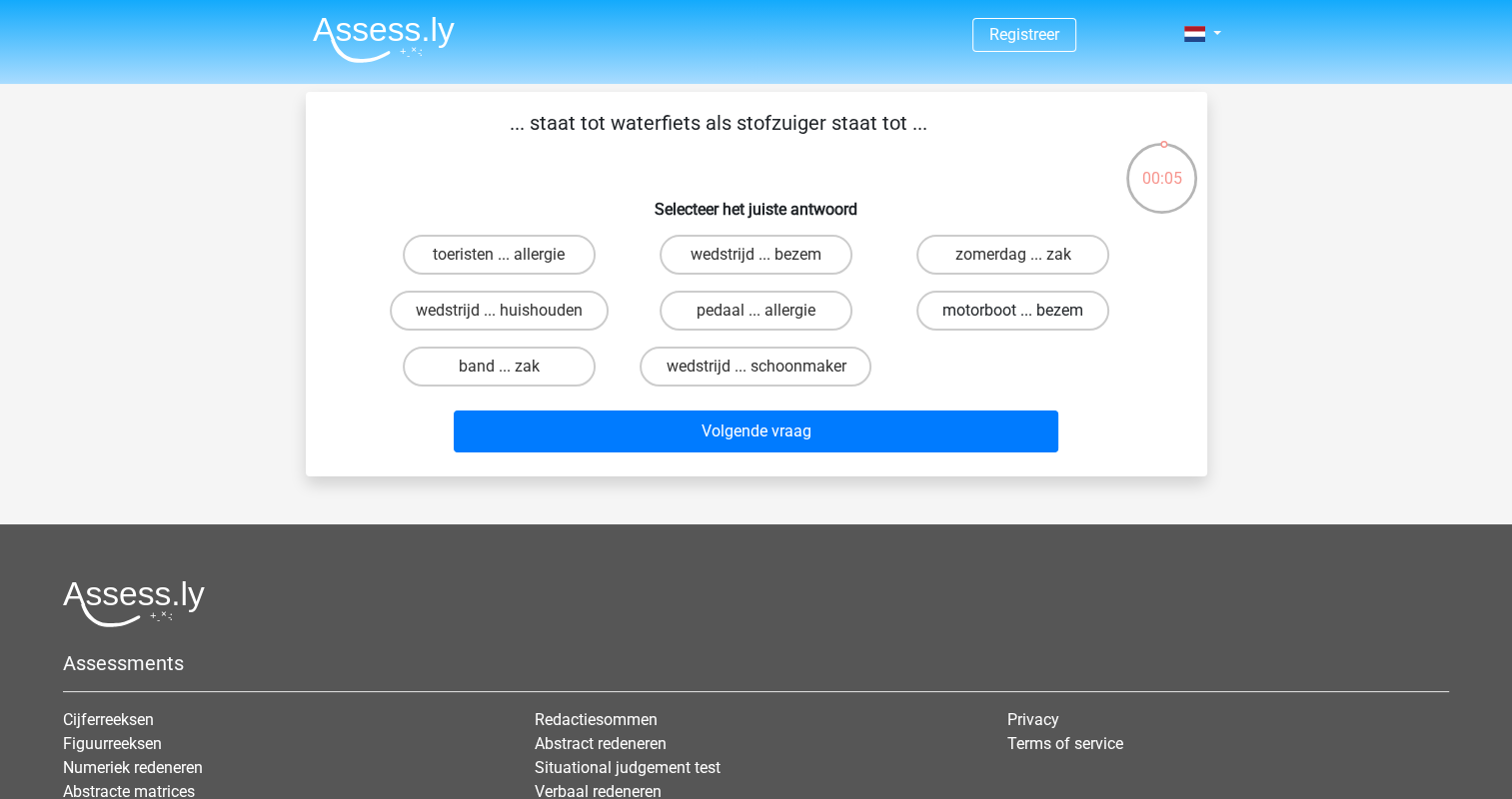 click on "motorboot ... bezem" at bounding box center (1012, 311) 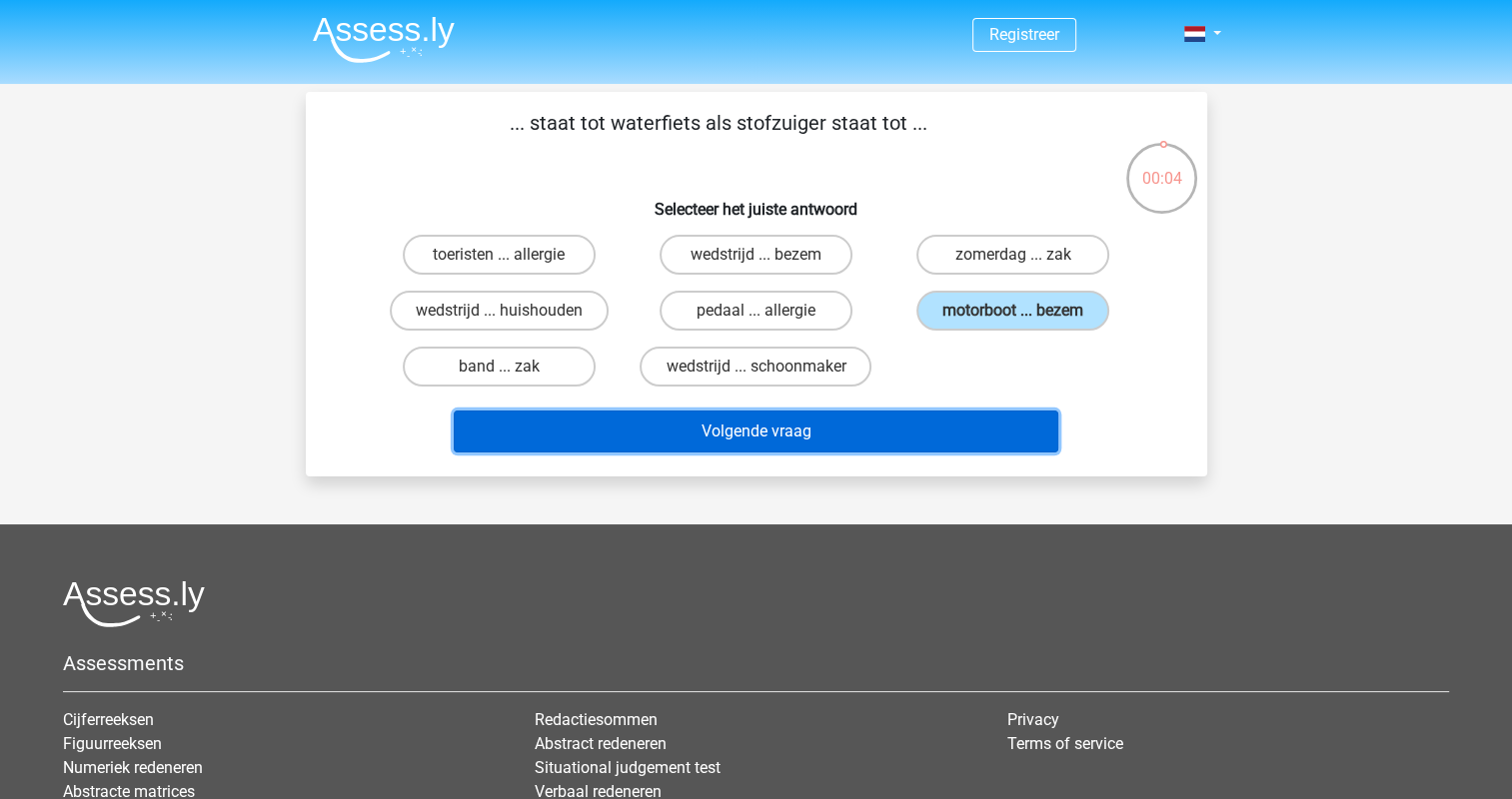 click on "Volgende vraag" at bounding box center (756, 431) 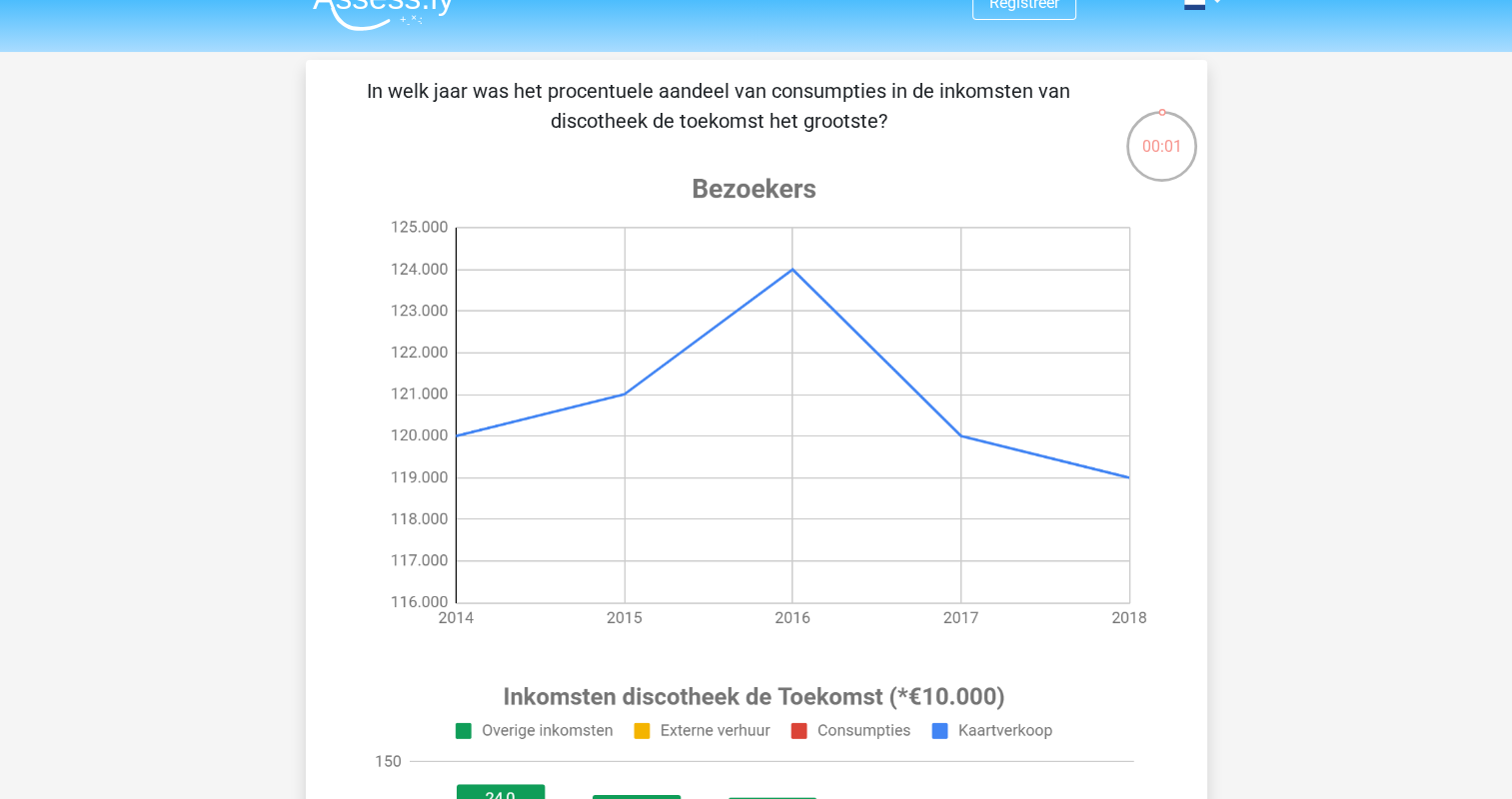 scroll, scrollTop: 0, scrollLeft: 0, axis: both 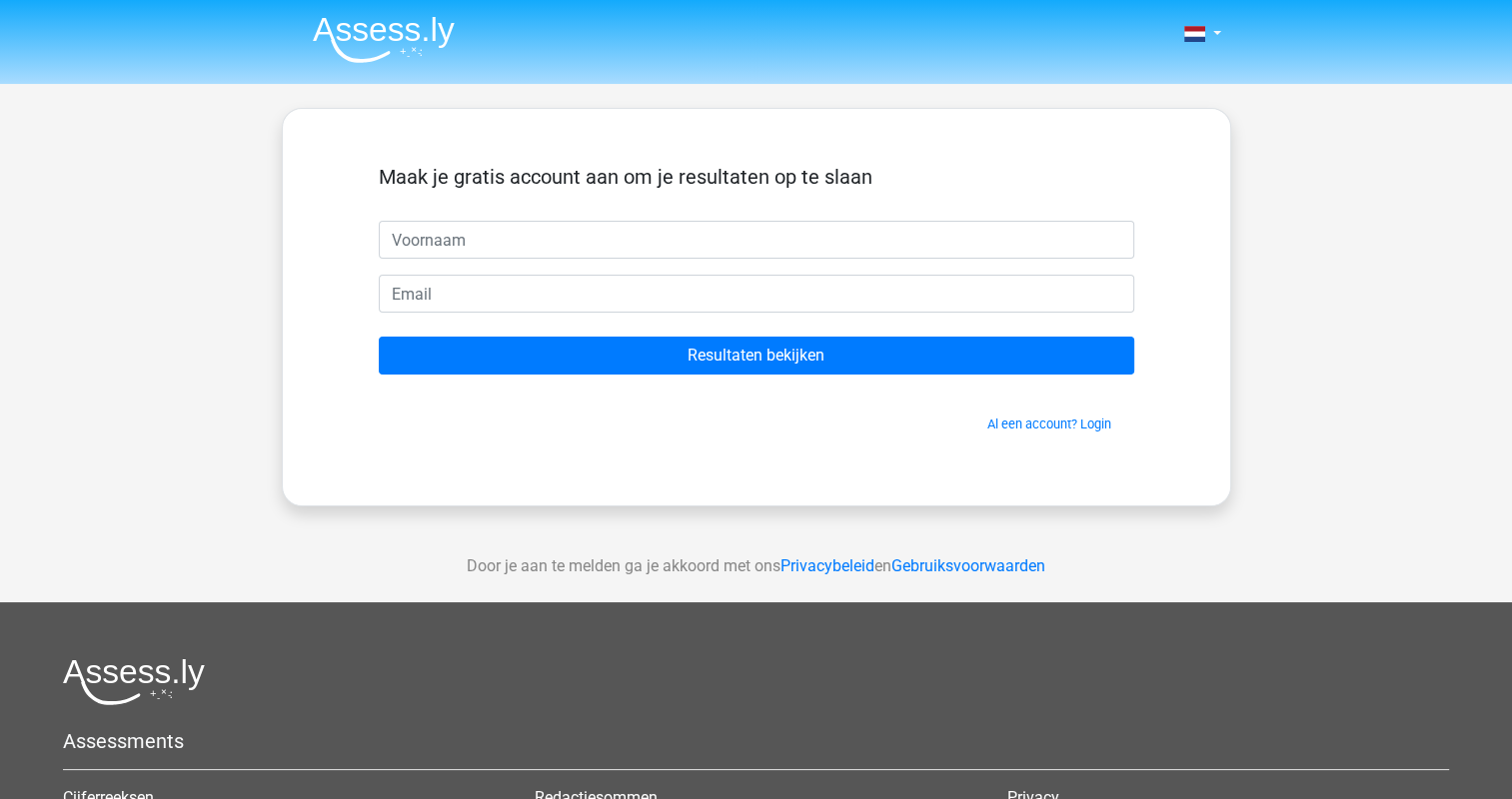 click at bounding box center [756, 240] 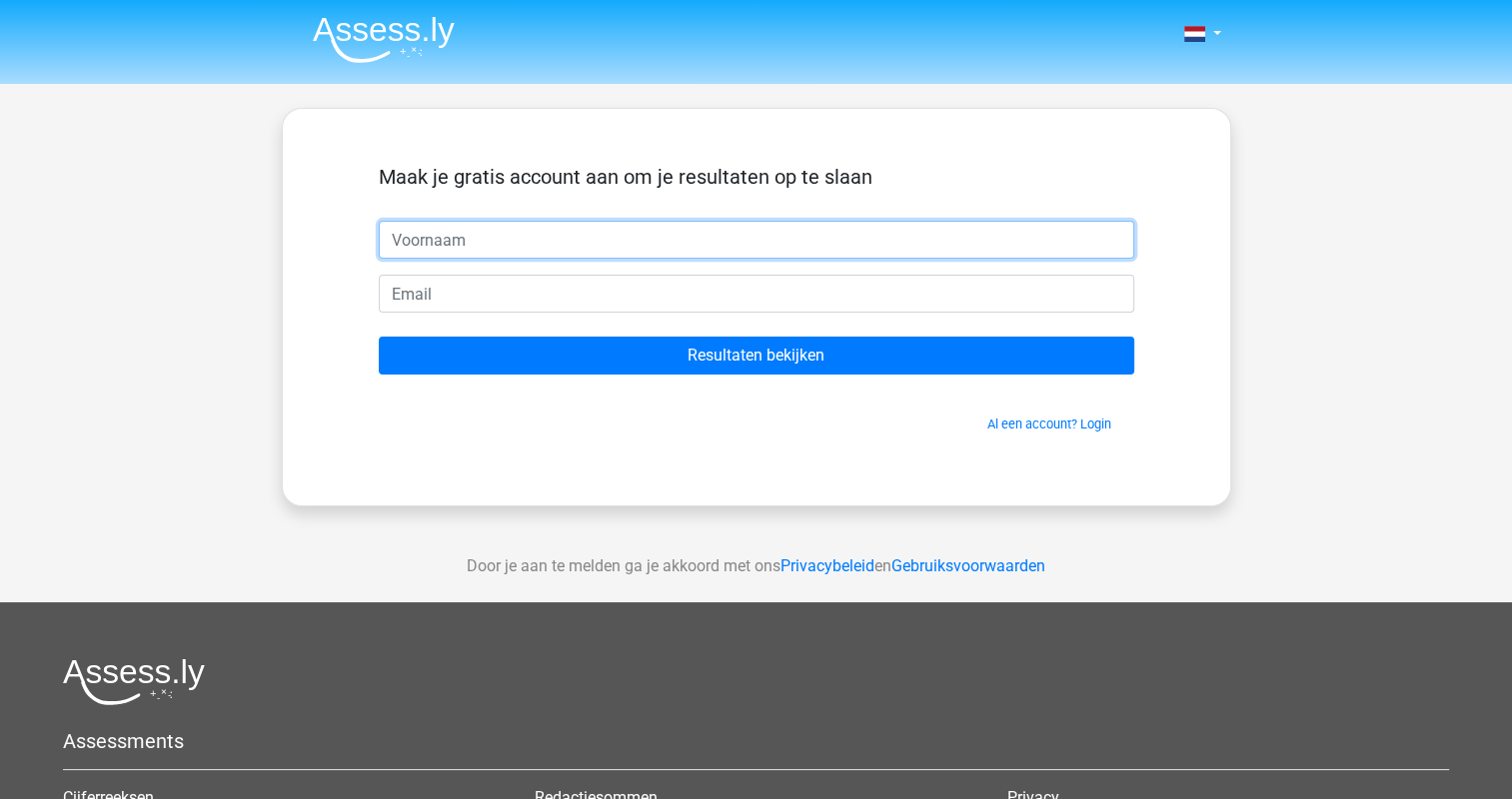 click at bounding box center [756, 240] 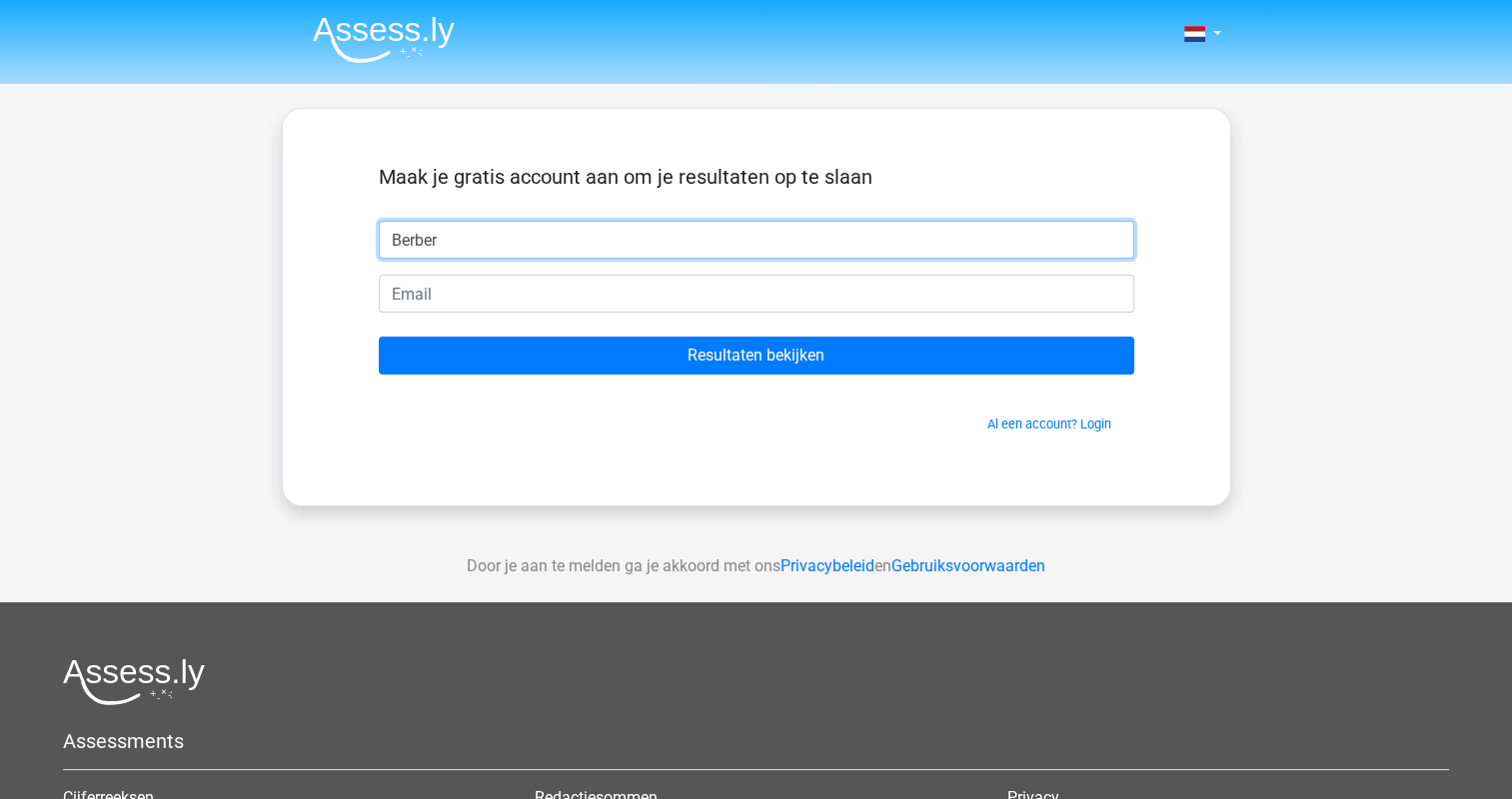 type on "[LAST]" 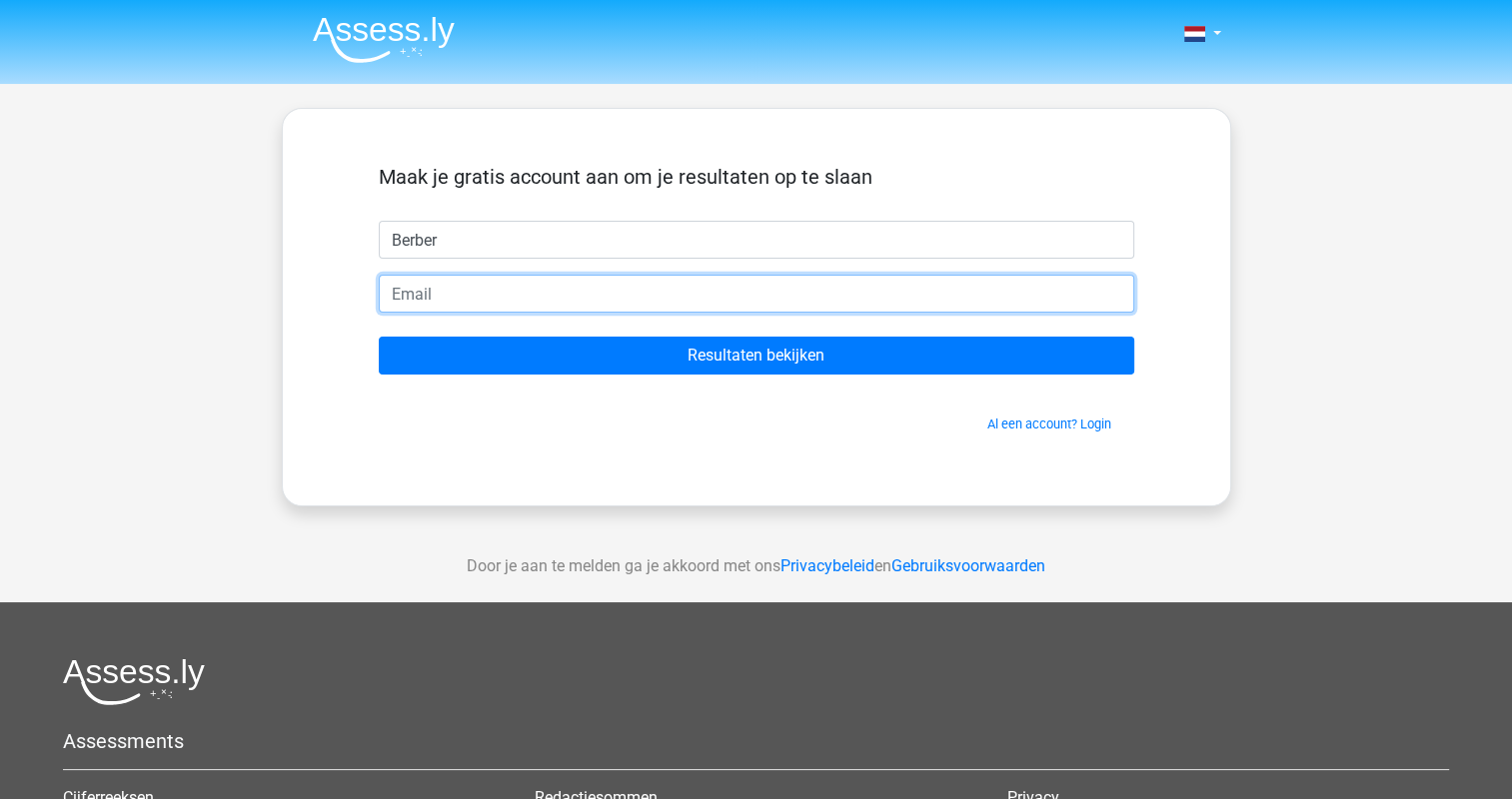 click at bounding box center (756, 294) 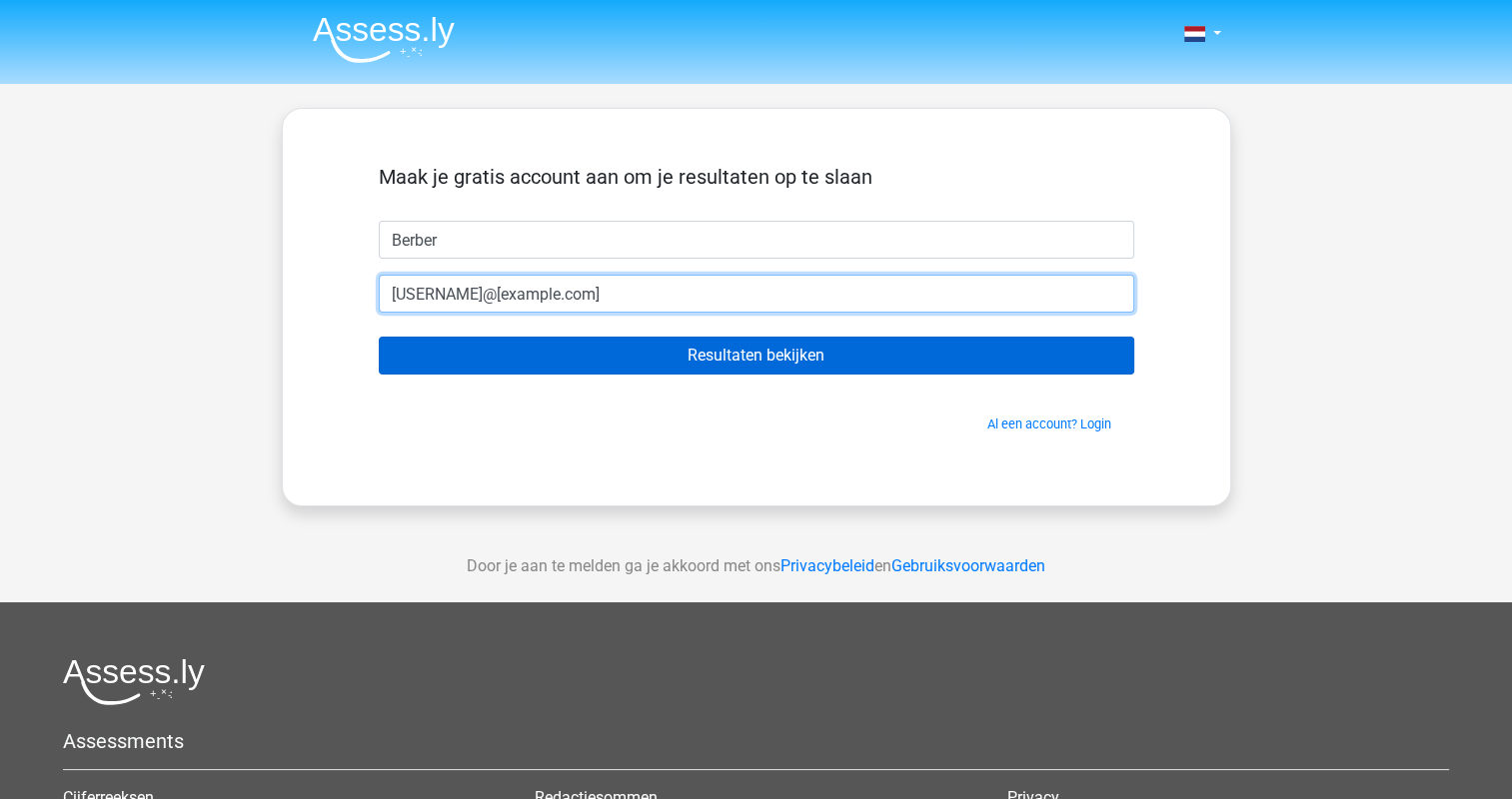 type on "[EMAIL]" 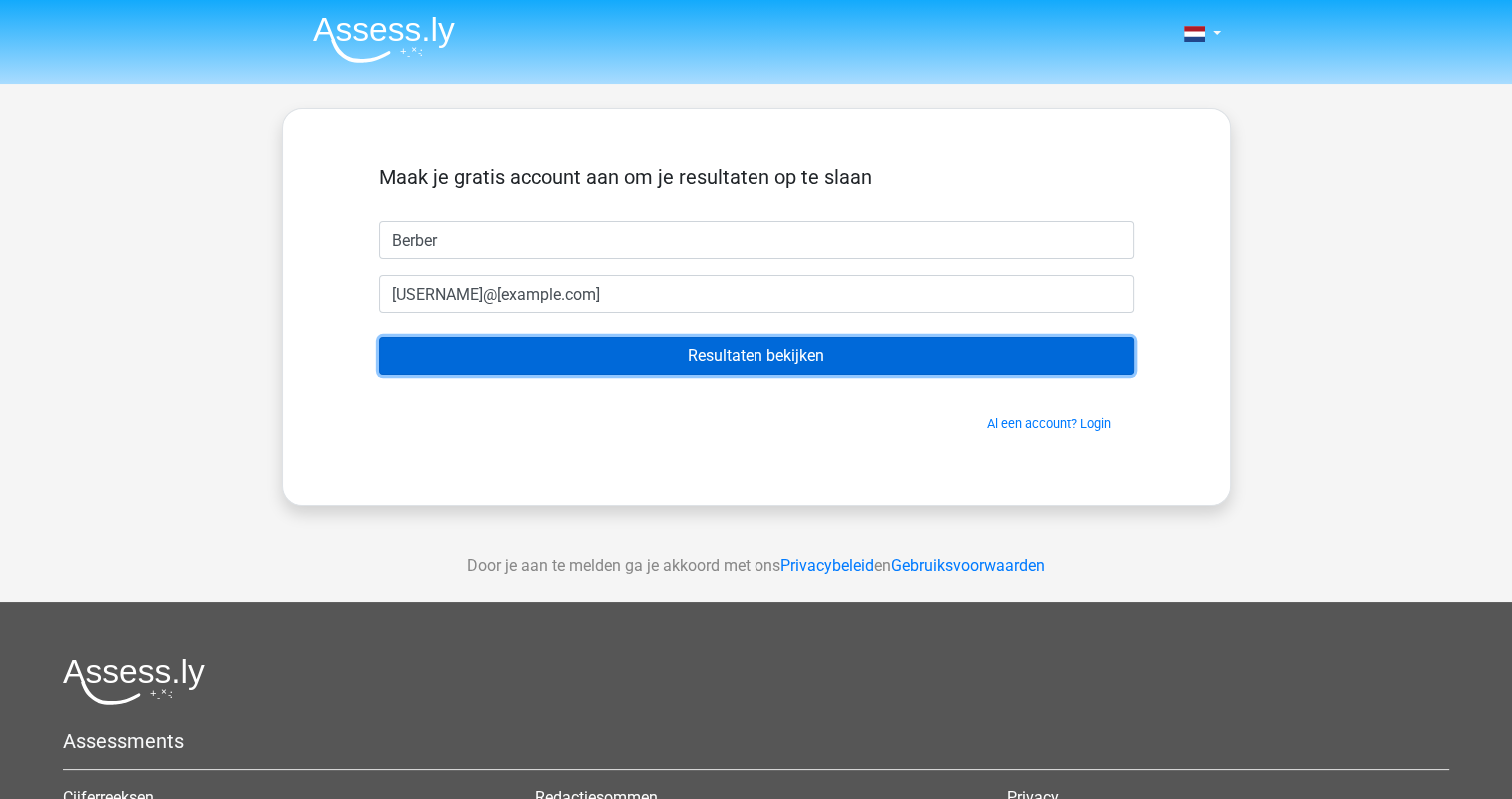 click on "Resultaten bekijken" at bounding box center (756, 356) 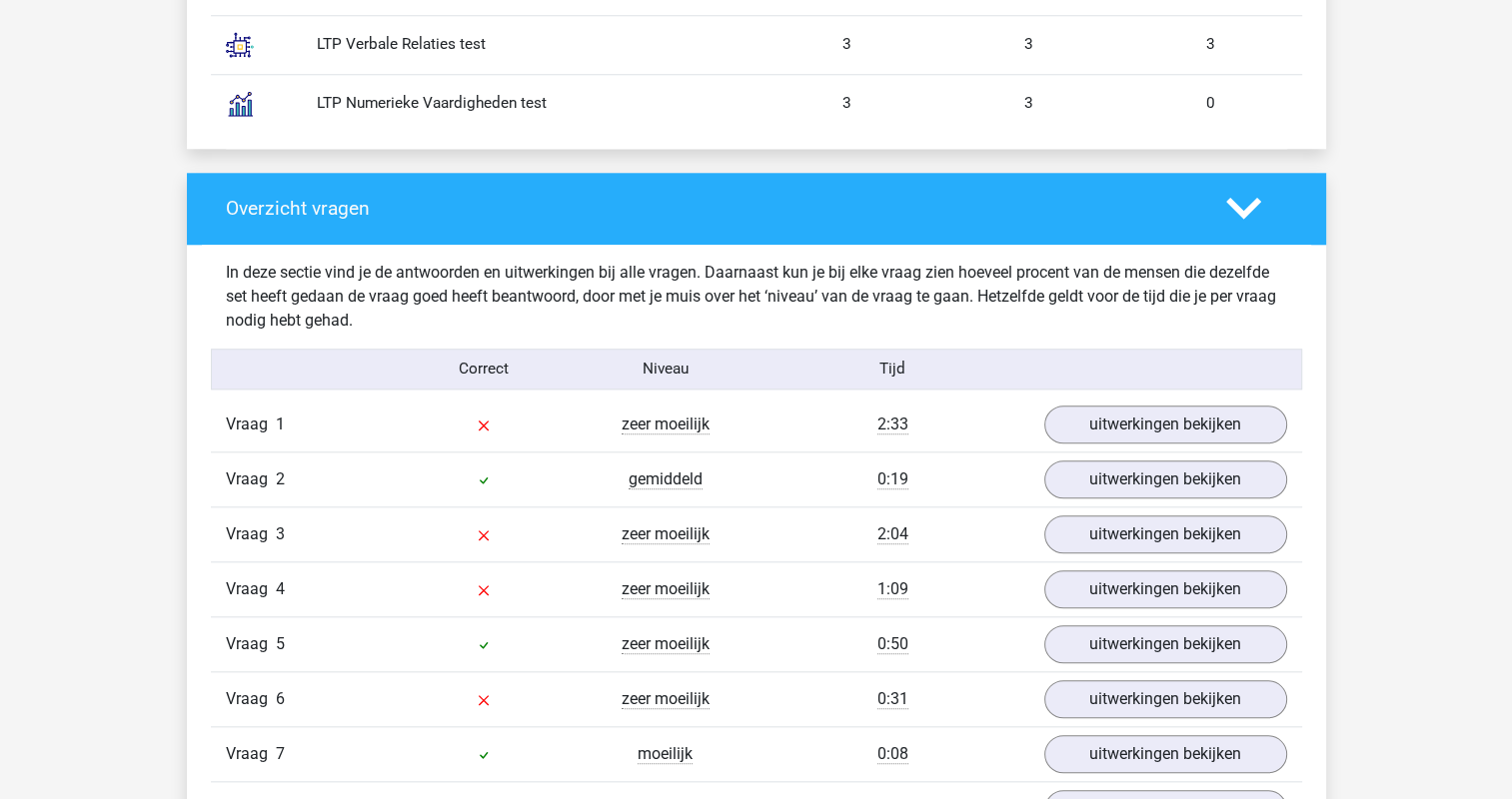 scroll, scrollTop: 1998, scrollLeft: 0, axis: vertical 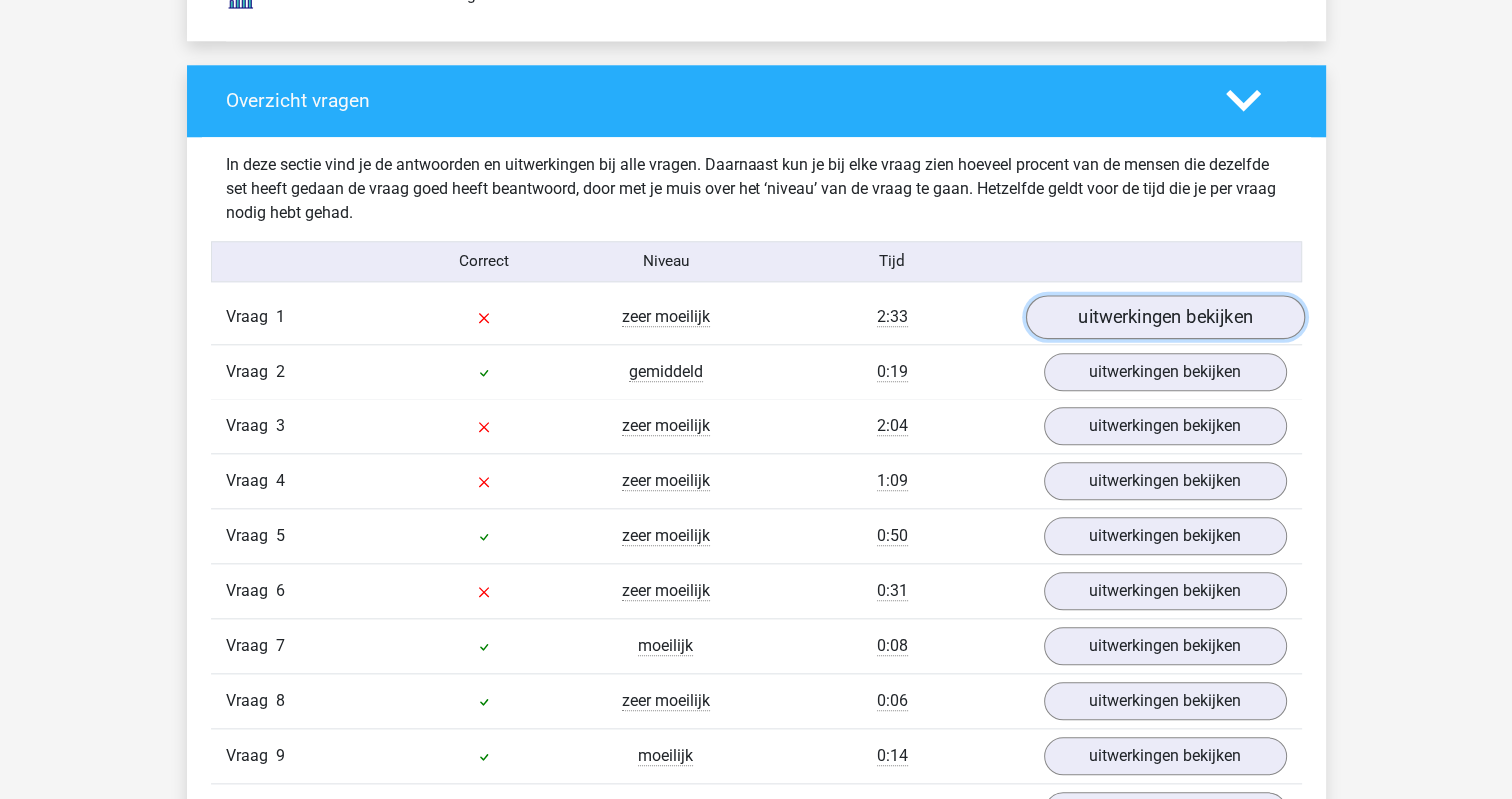 click on "uitwerkingen bekijken" at bounding box center (1164, 317) 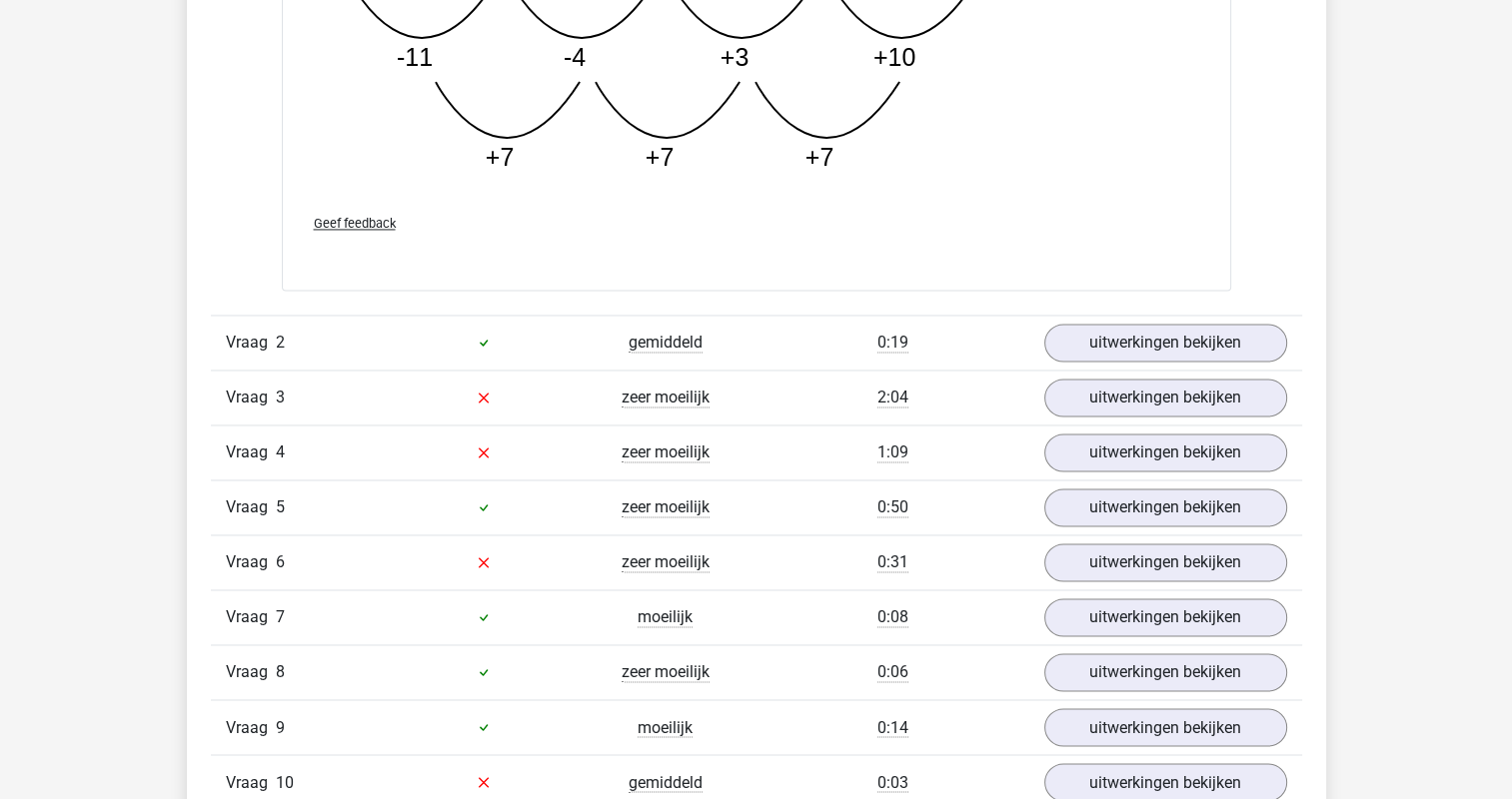 scroll, scrollTop: 3096, scrollLeft: 0, axis: vertical 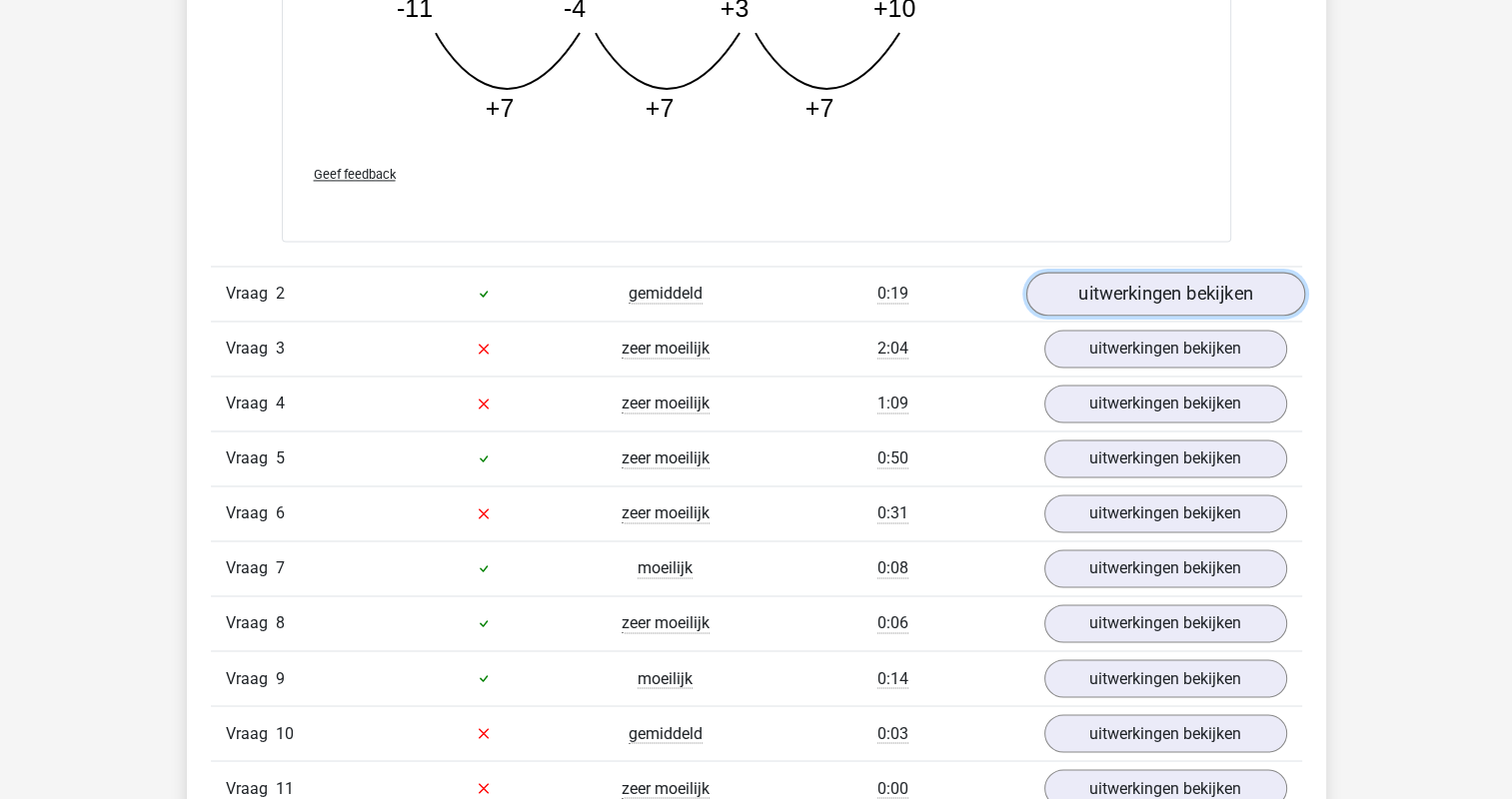 click on "uitwerkingen bekijken" at bounding box center (1164, 294) 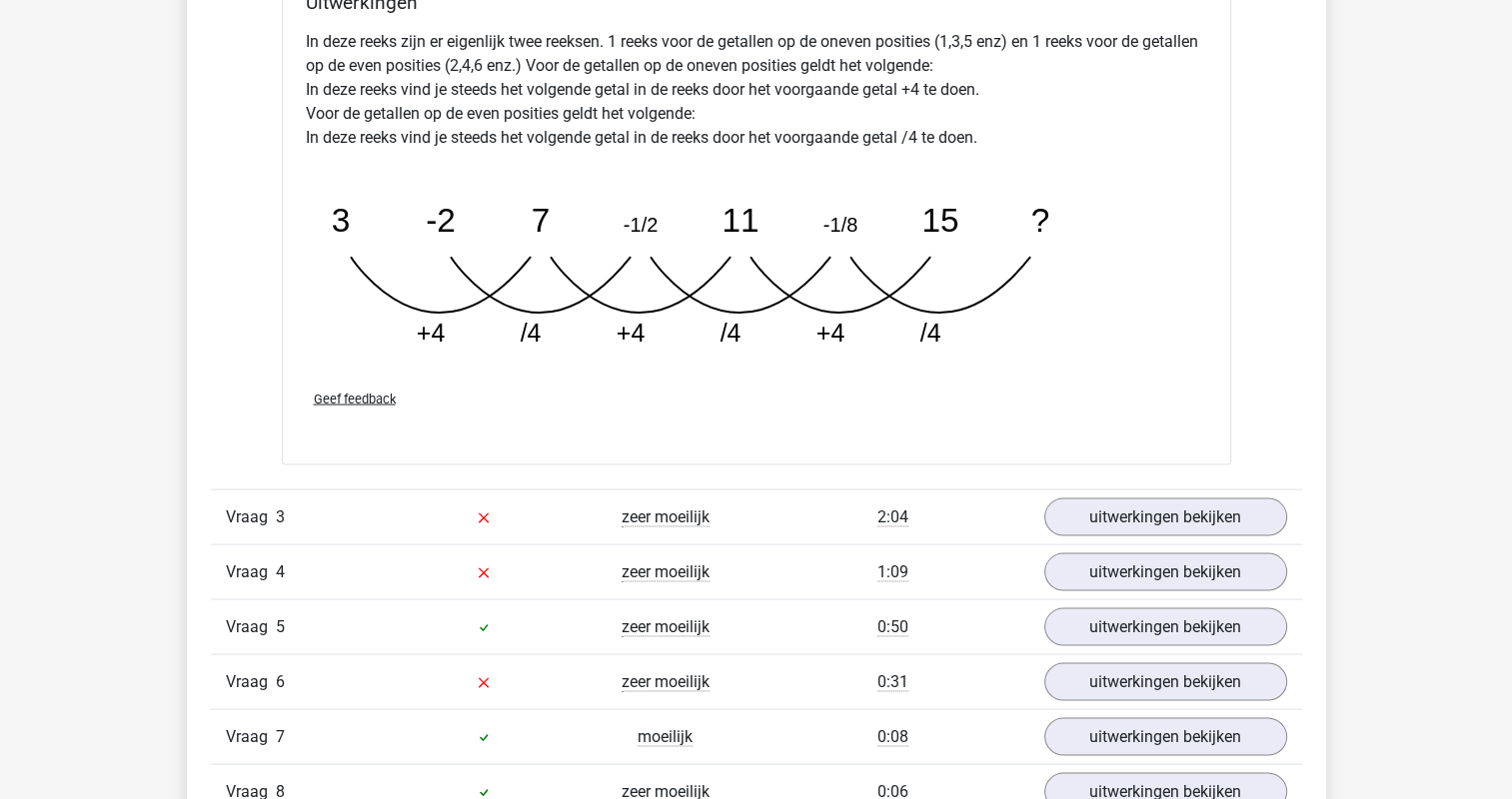 scroll, scrollTop: 3995, scrollLeft: 0, axis: vertical 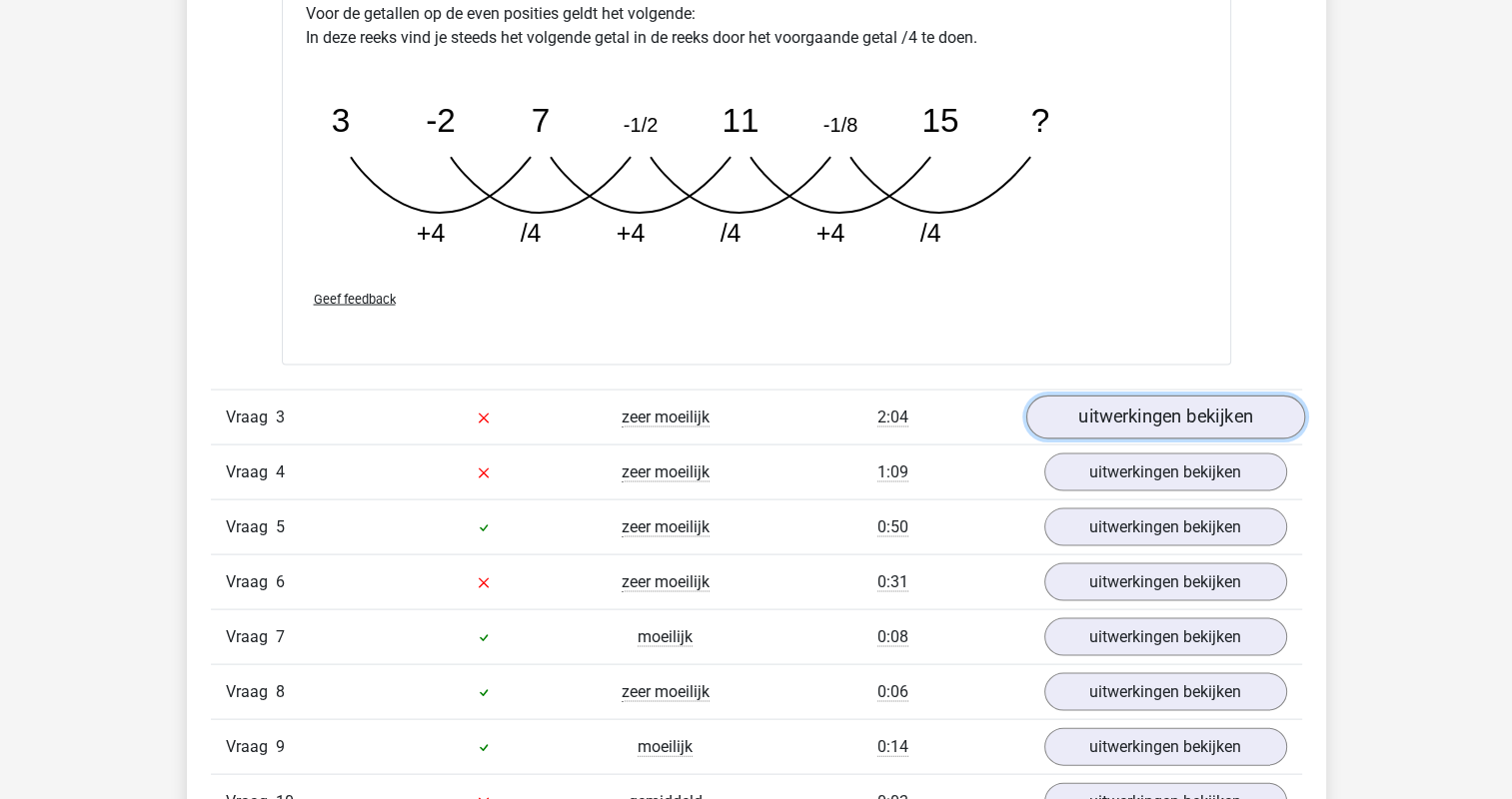 click on "uitwerkingen bekijken" at bounding box center (1164, 417) 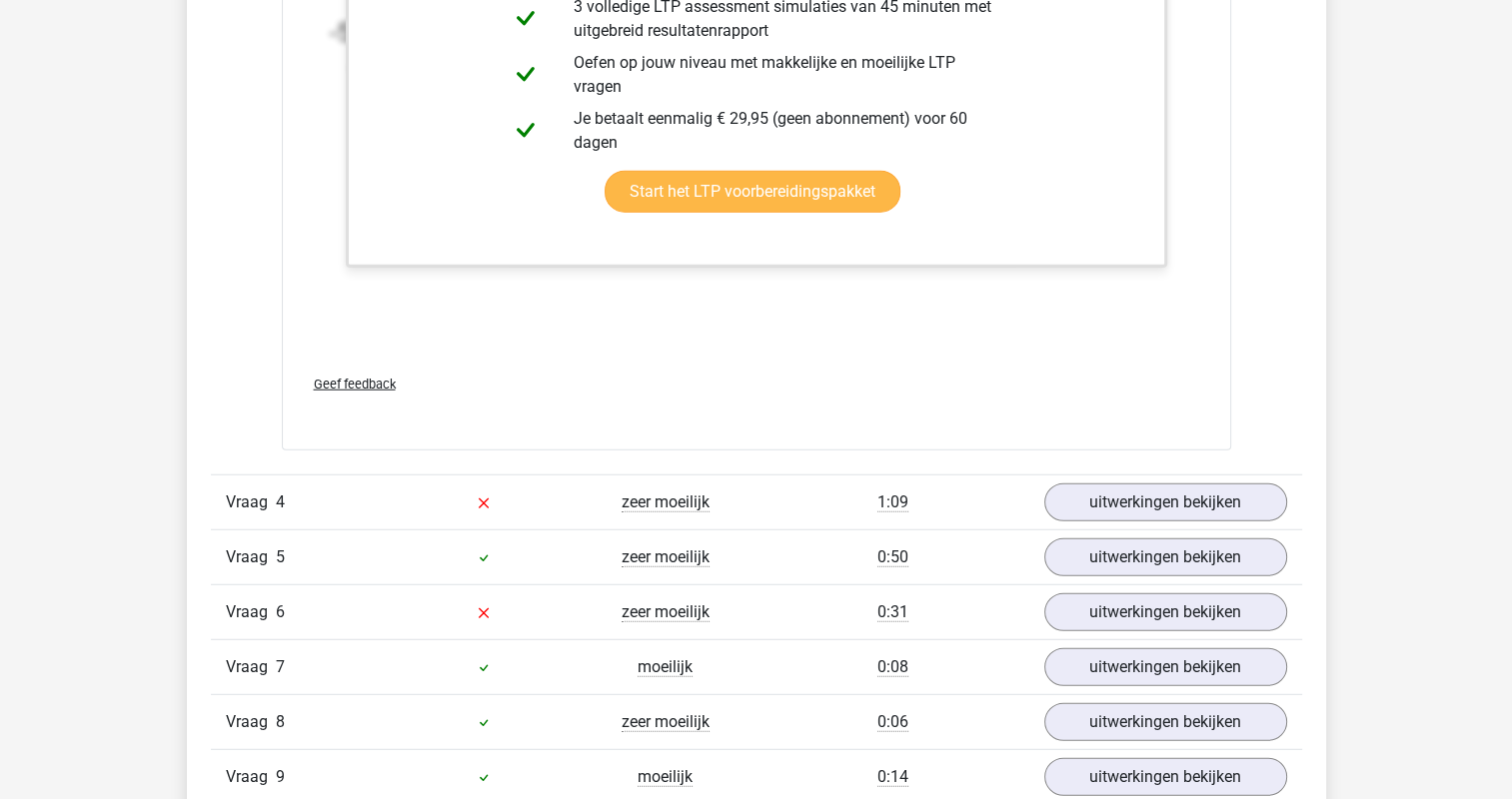 scroll, scrollTop: 5293, scrollLeft: 0, axis: vertical 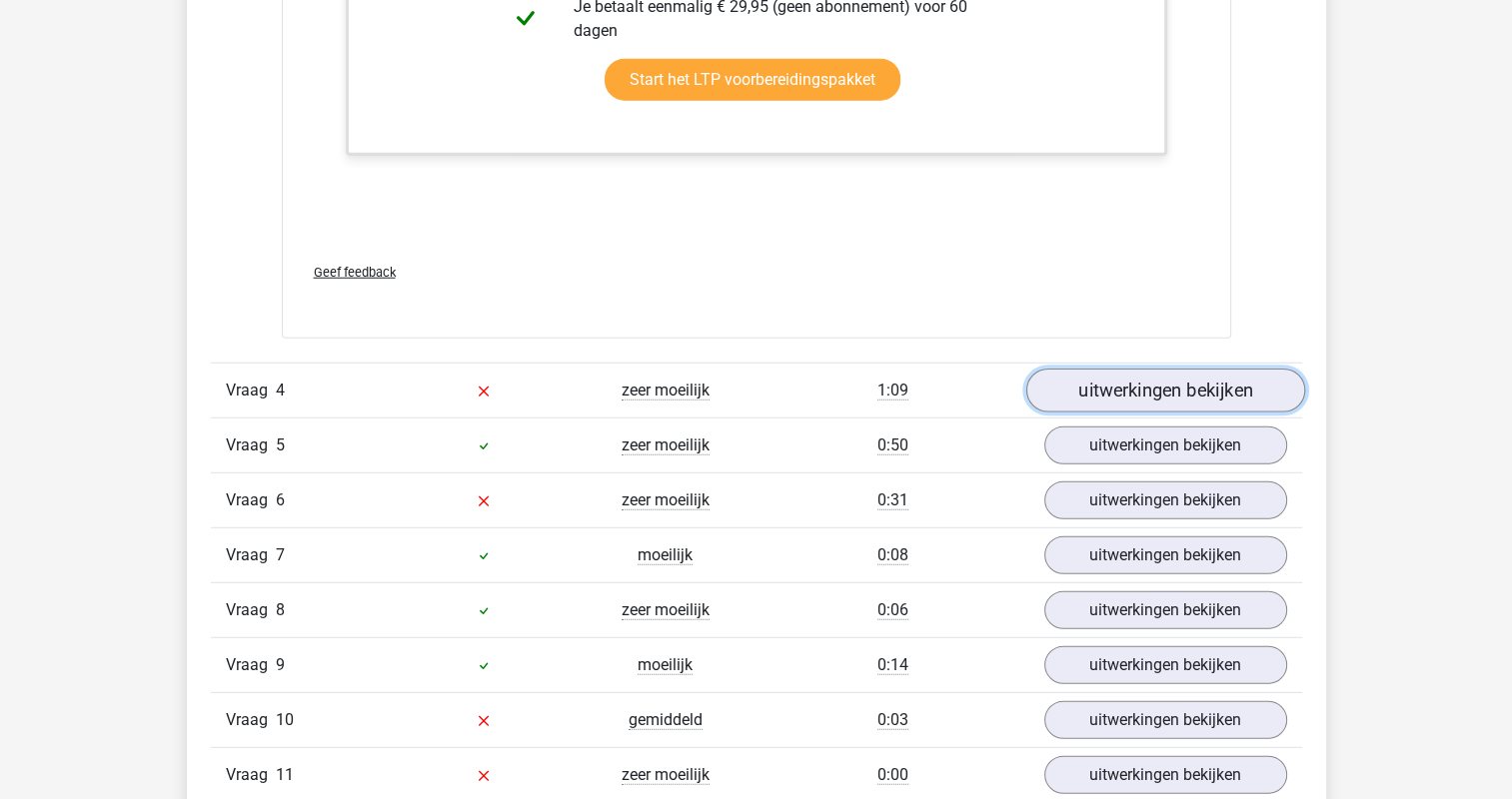 click on "uitwerkingen bekijken" at bounding box center [1164, 391] 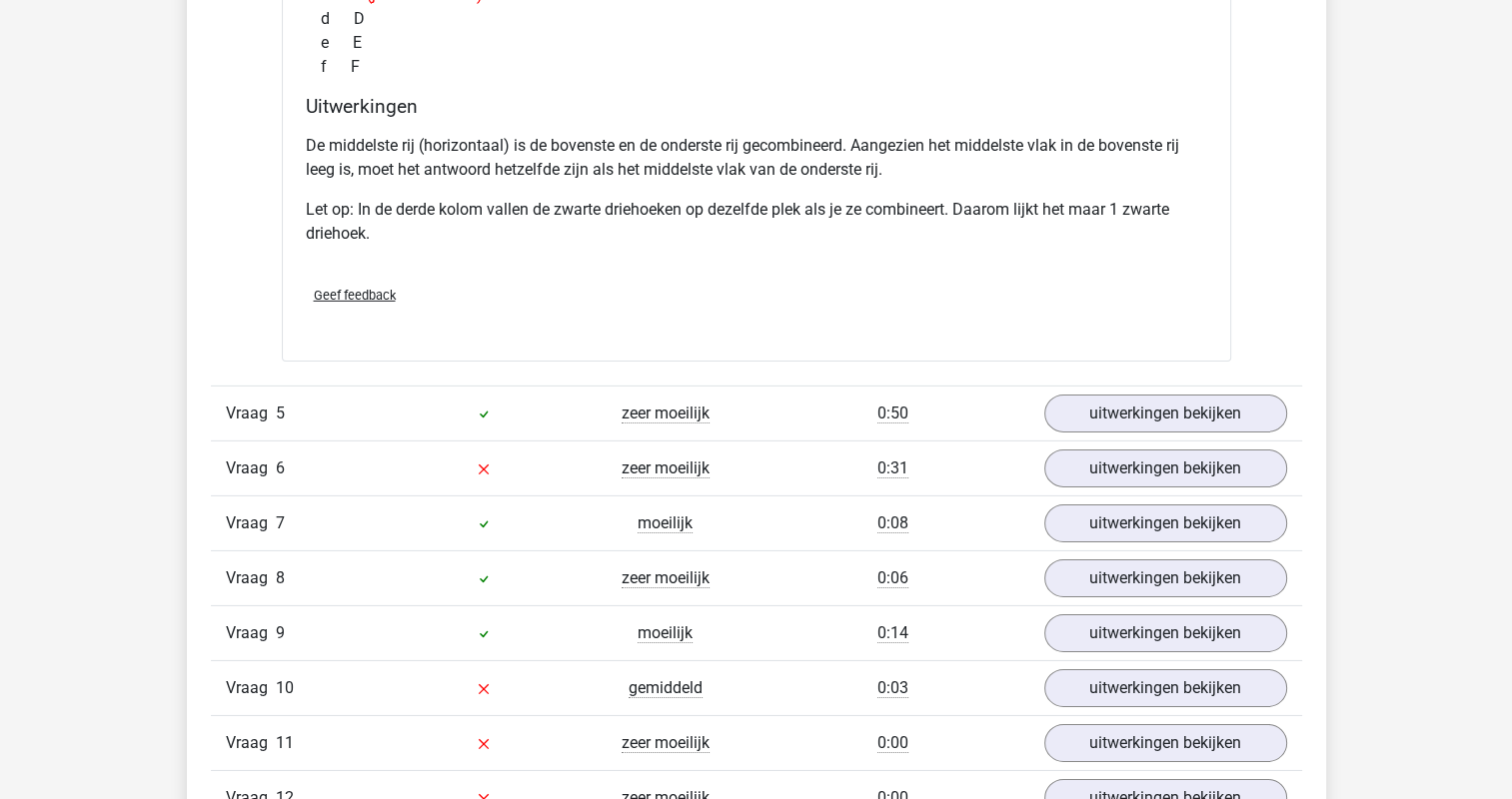 scroll, scrollTop: 6392, scrollLeft: 0, axis: vertical 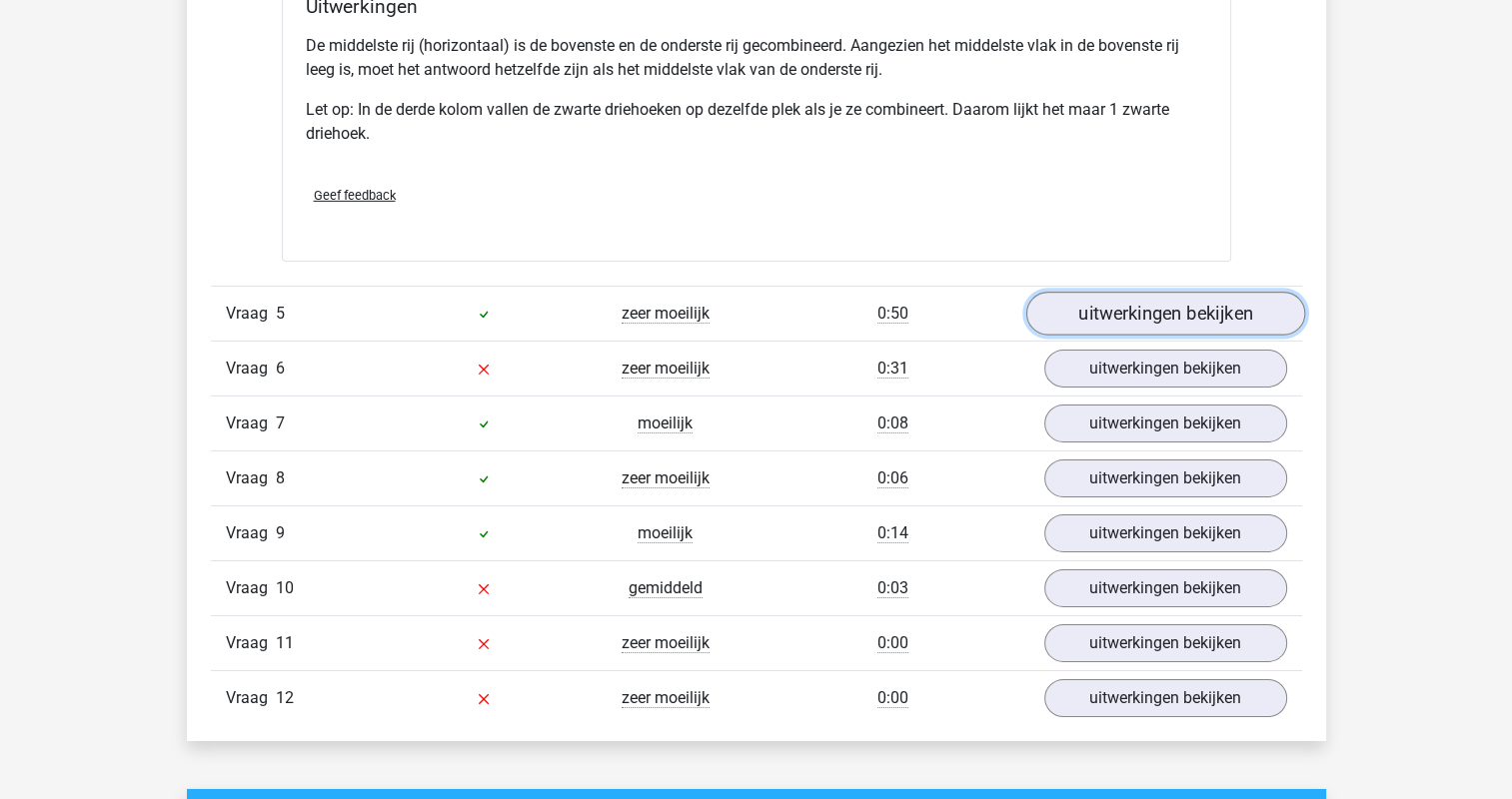 click on "uitwerkingen bekijken" at bounding box center [1164, 314] 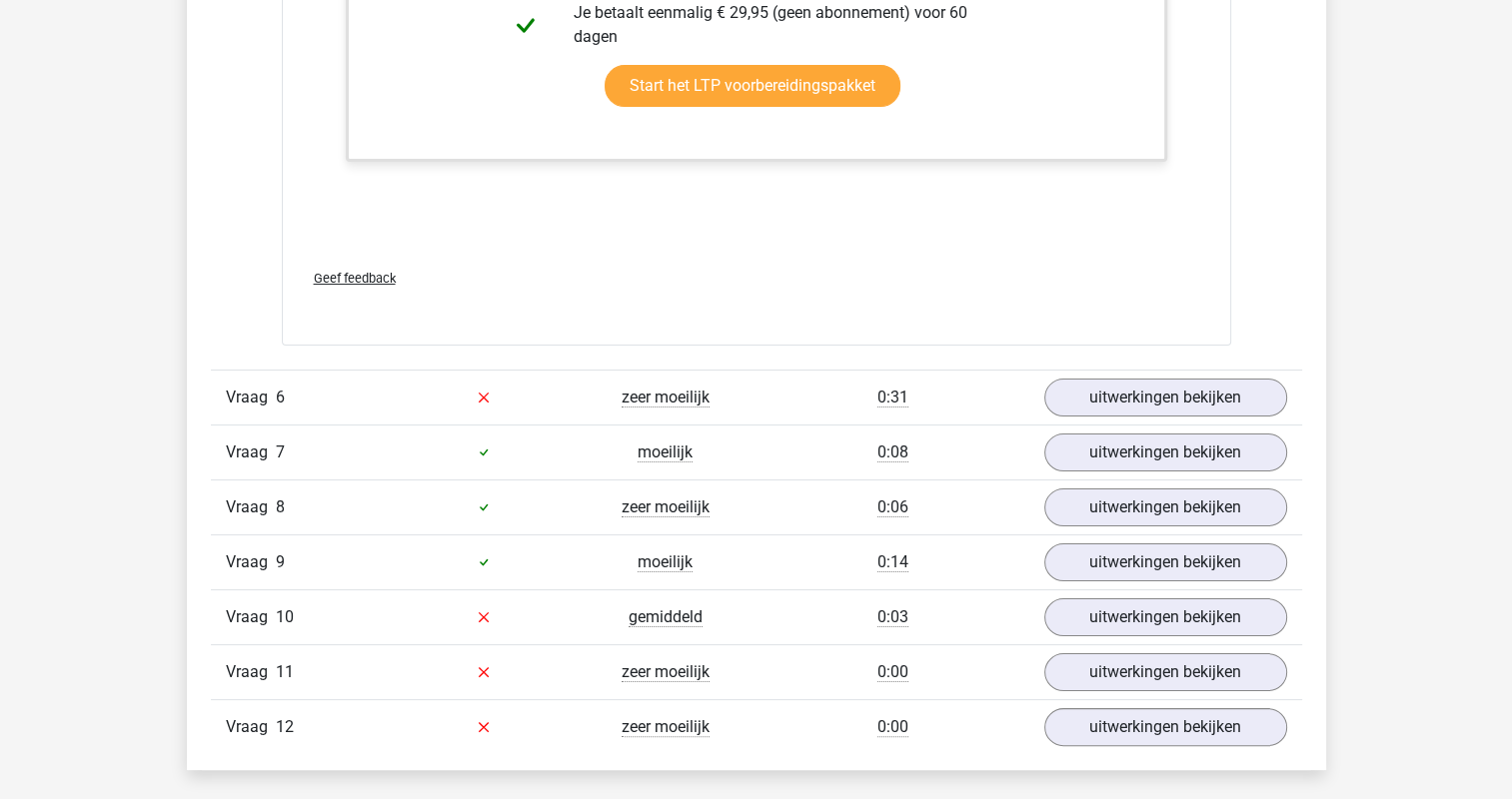 scroll, scrollTop: 7790, scrollLeft: 0, axis: vertical 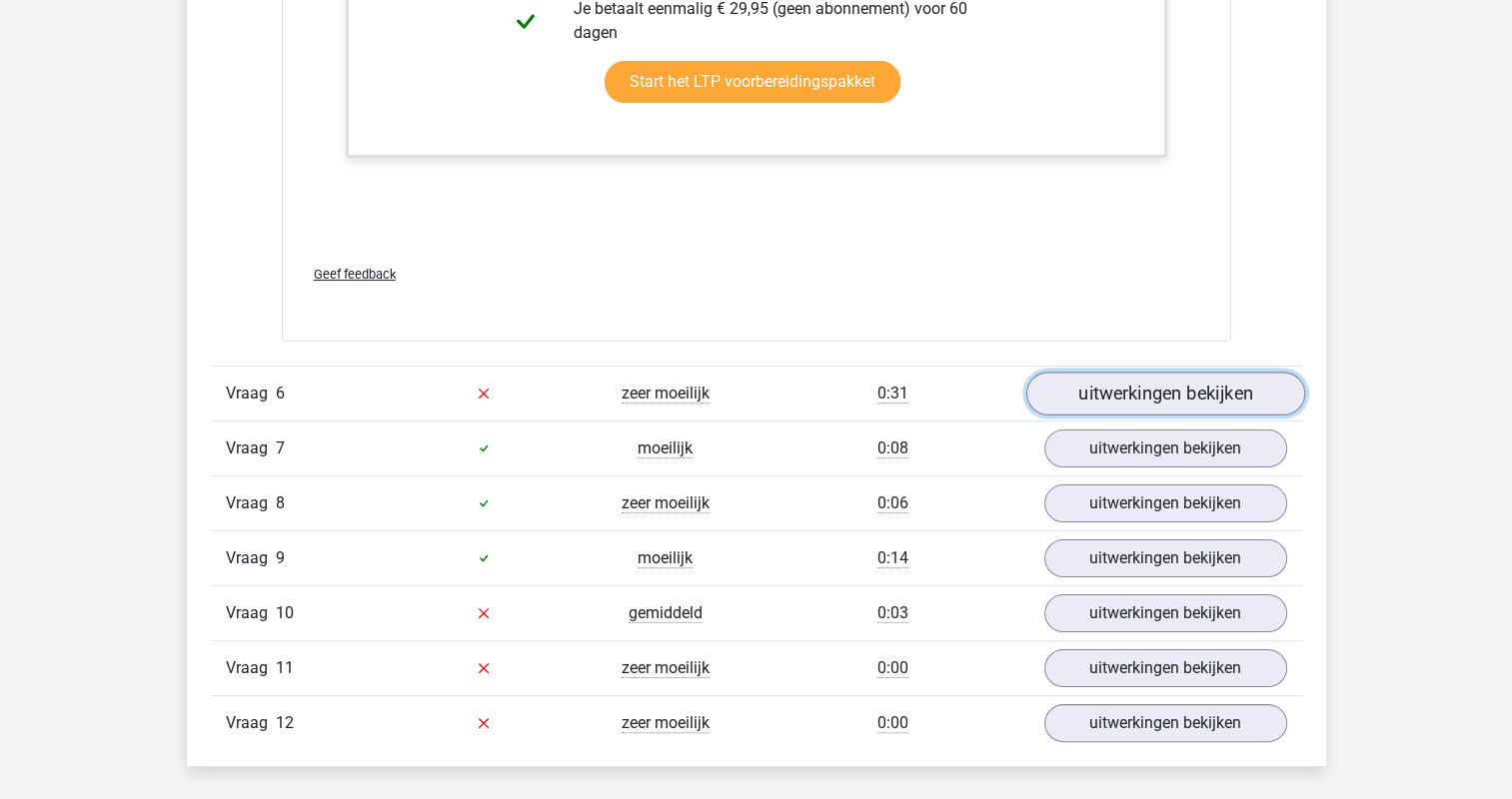 click on "uitwerkingen bekijken" at bounding box center [1164, 394] 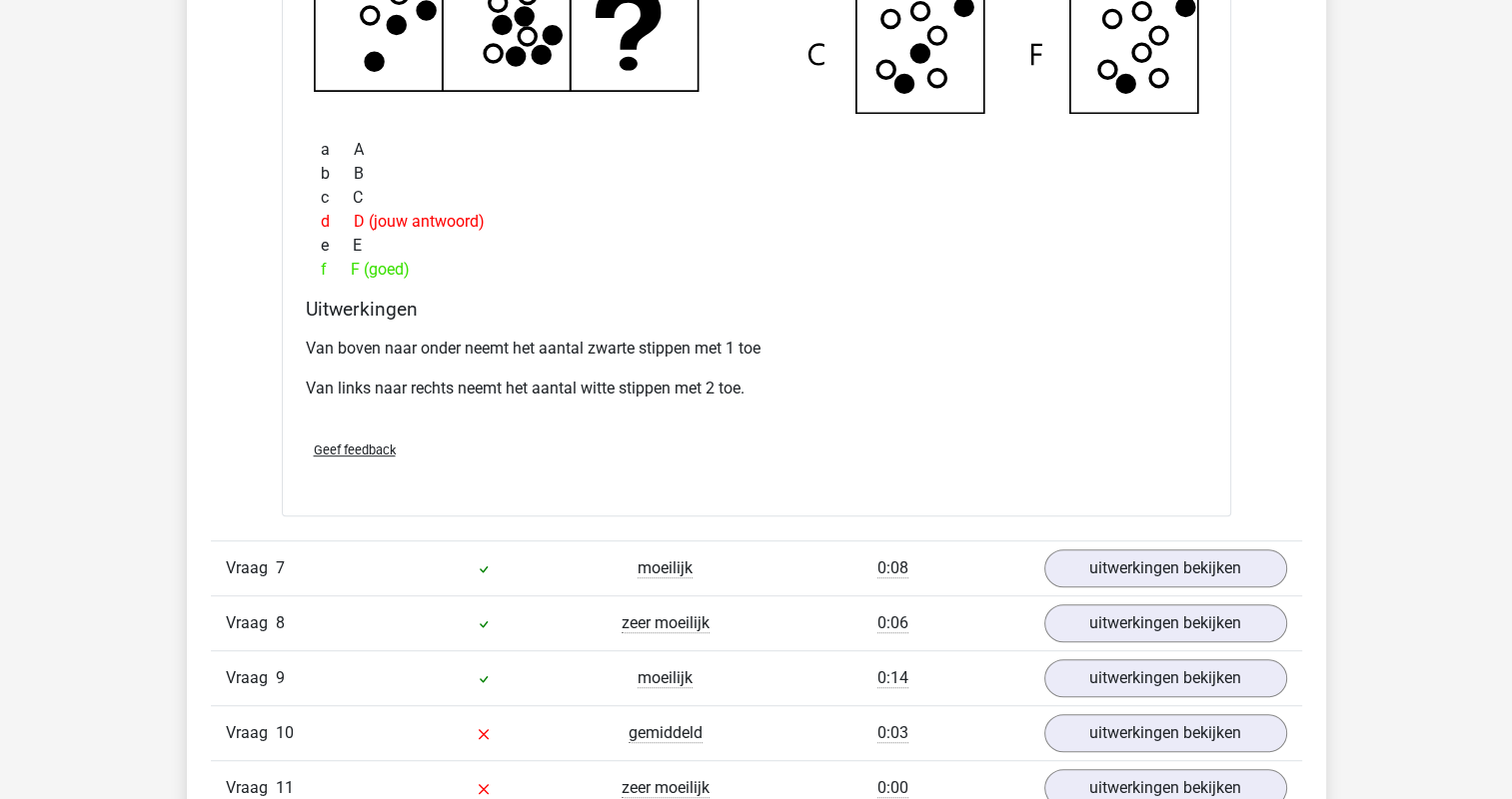 scroll, scrollTop: 8789, scrollLeft: 0, axis: vertical 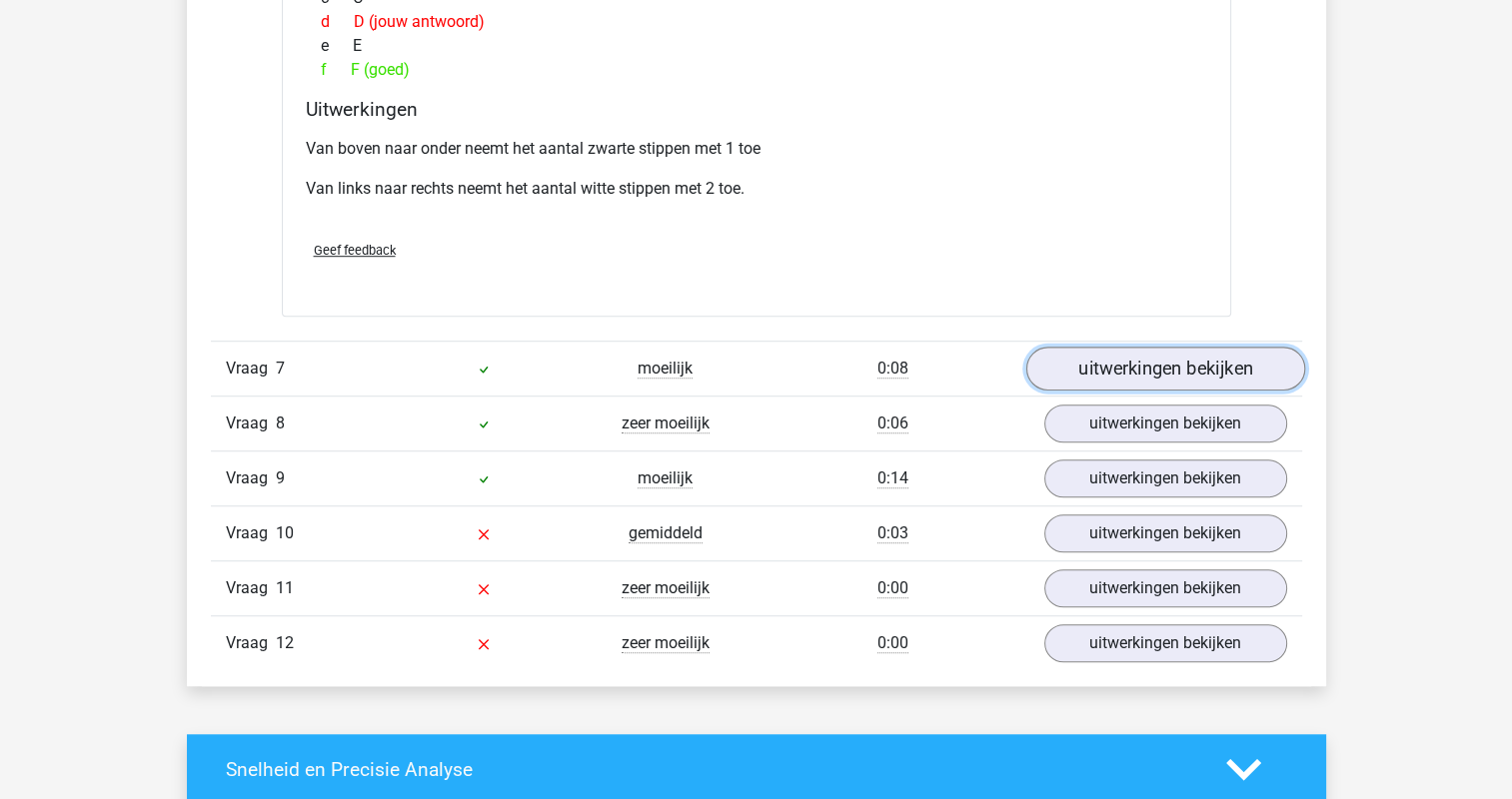 click on "uitwerkingen bekijken" at bounding box center (1164, 369) 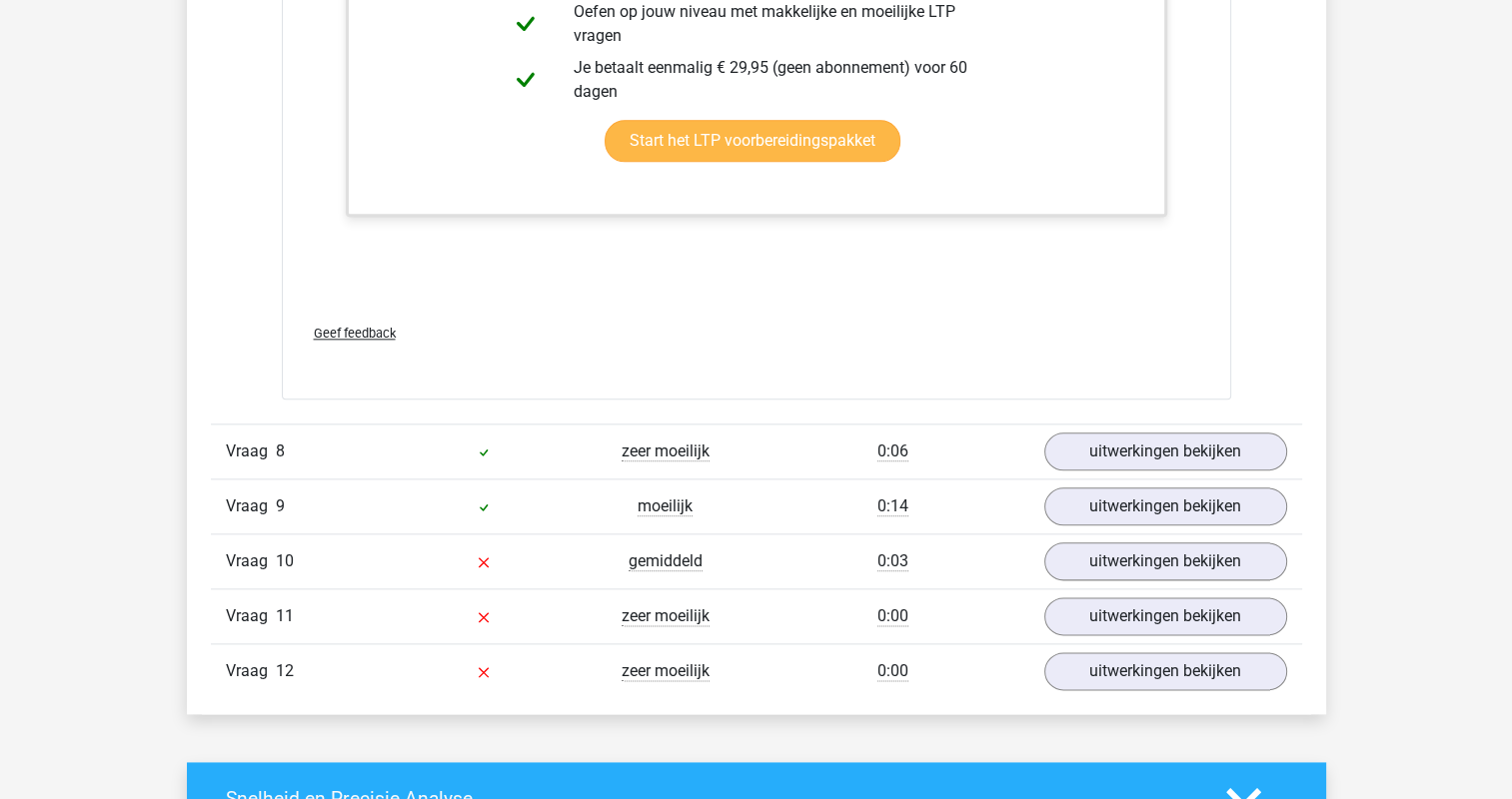 scroll, scrollTop: 9888, scrollLeft: 0, axis: vertical 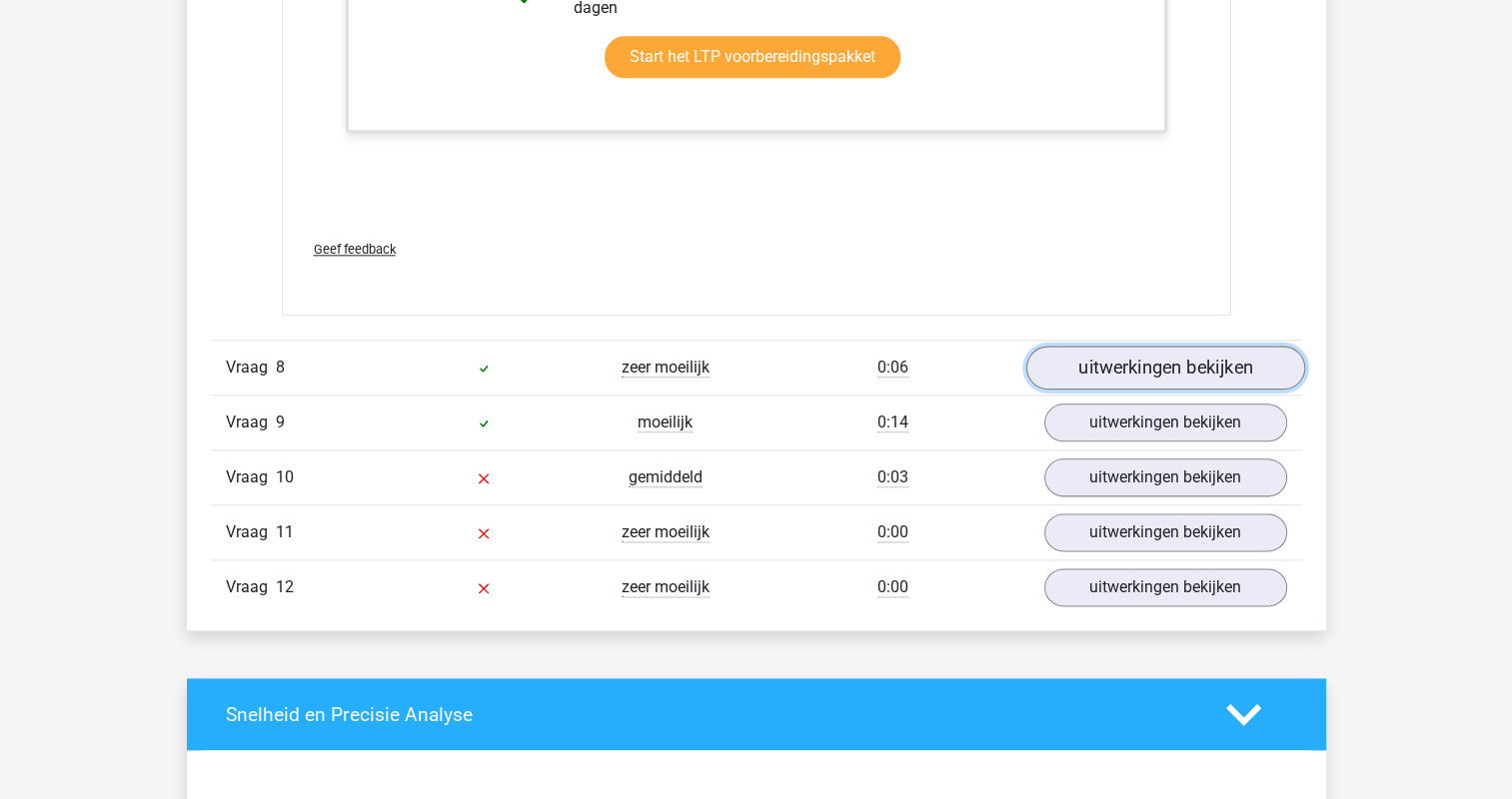 click on "uitwerkingen bekijken" at bounding box center (1164, 368) 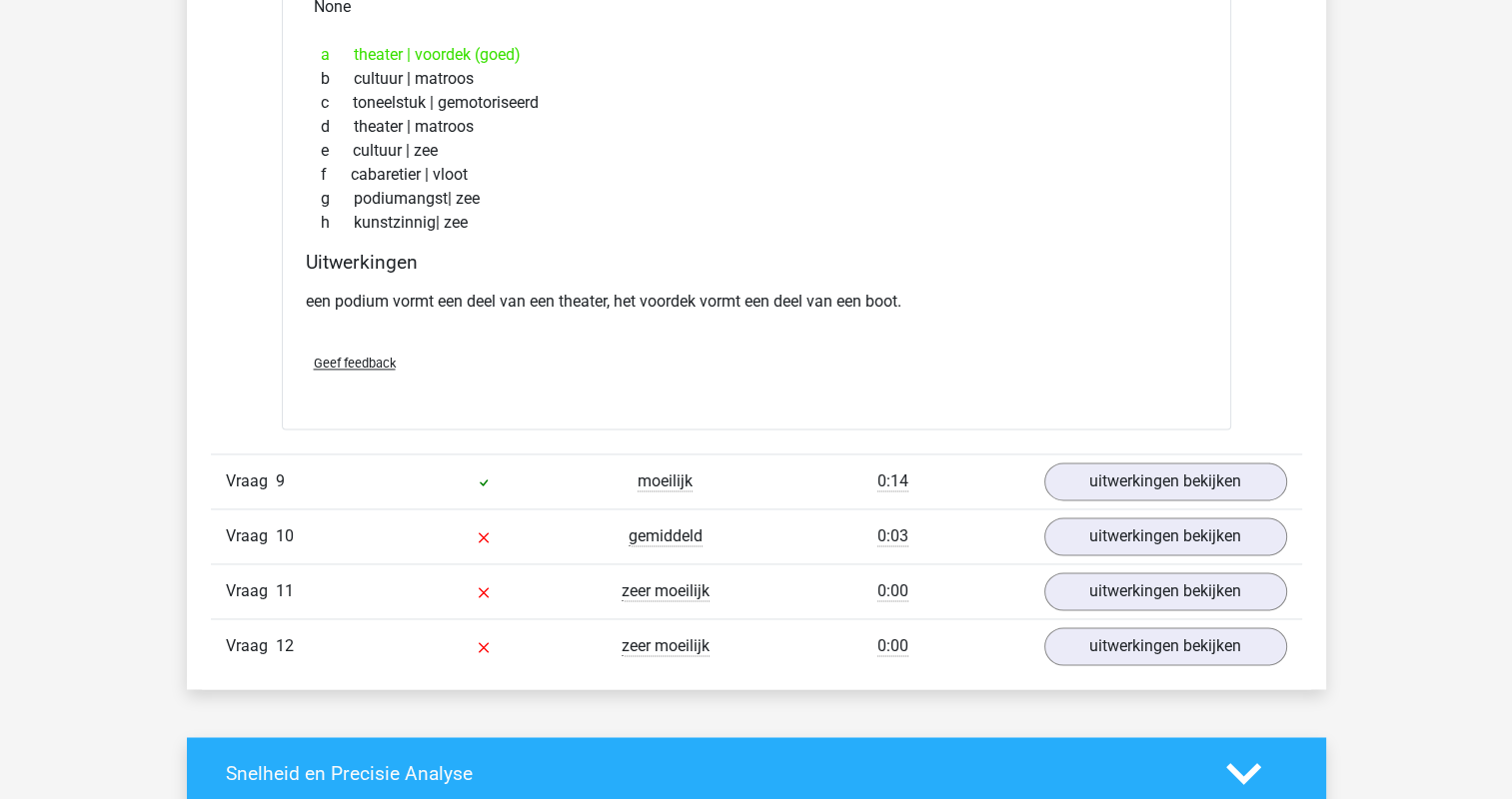 scroll, scrollTop: 10387, scrollLeft: 0, axis: vertical 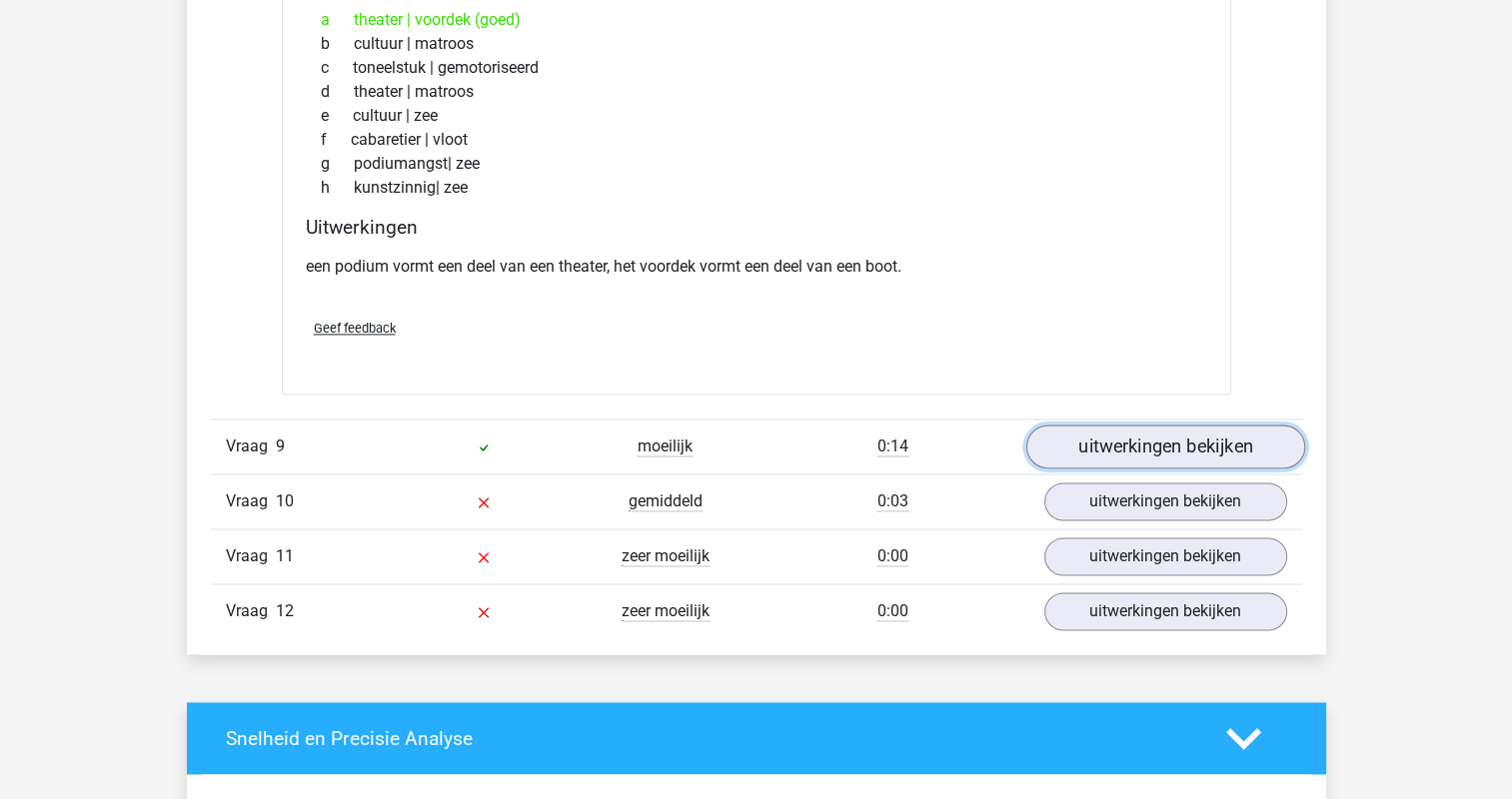 click on "uitwerkingen bekijken" at bounding box center [1164, 446] 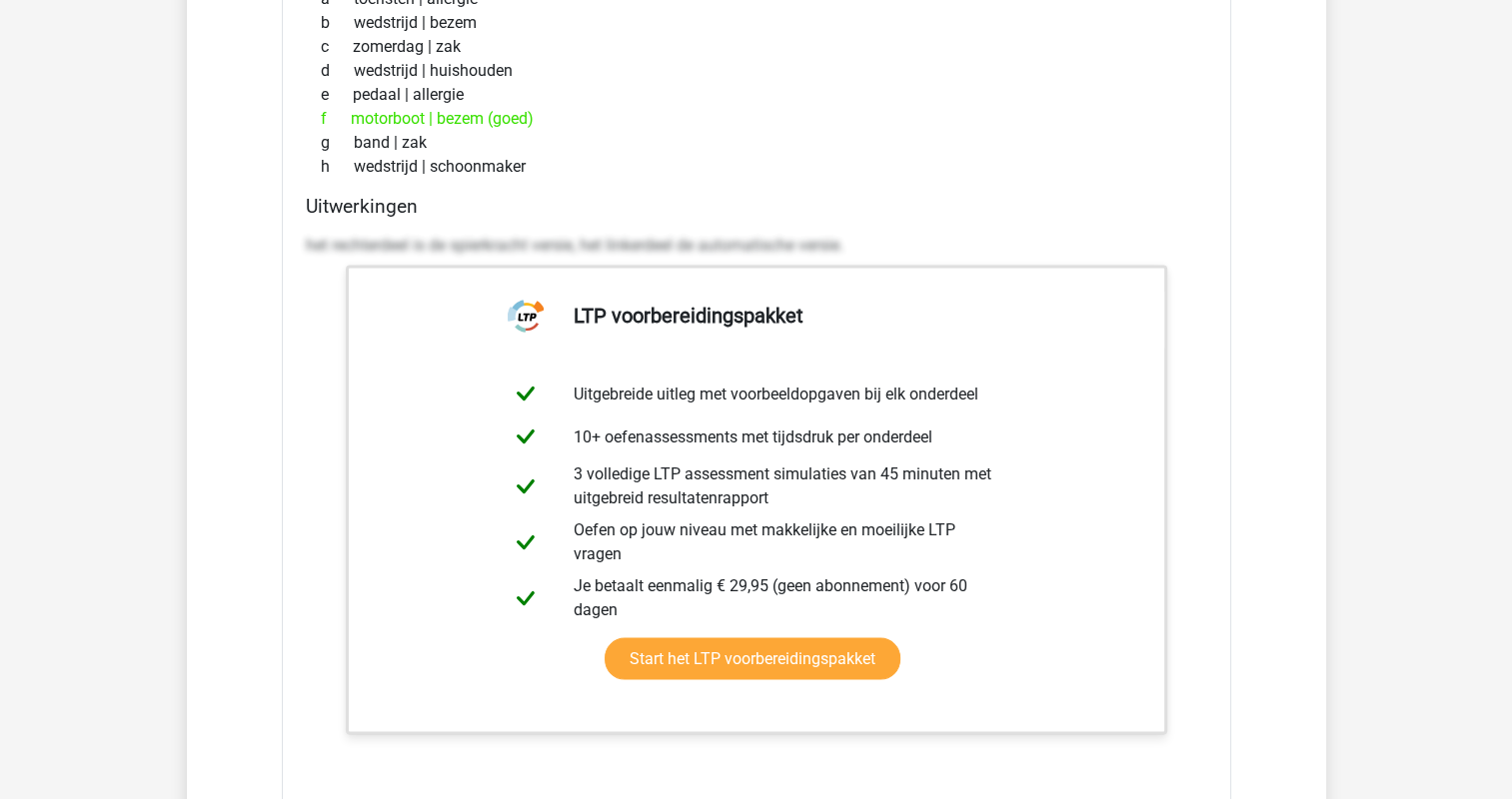 scroll, scrollTop: 11486, scrollLeft: 0, axis: vertical 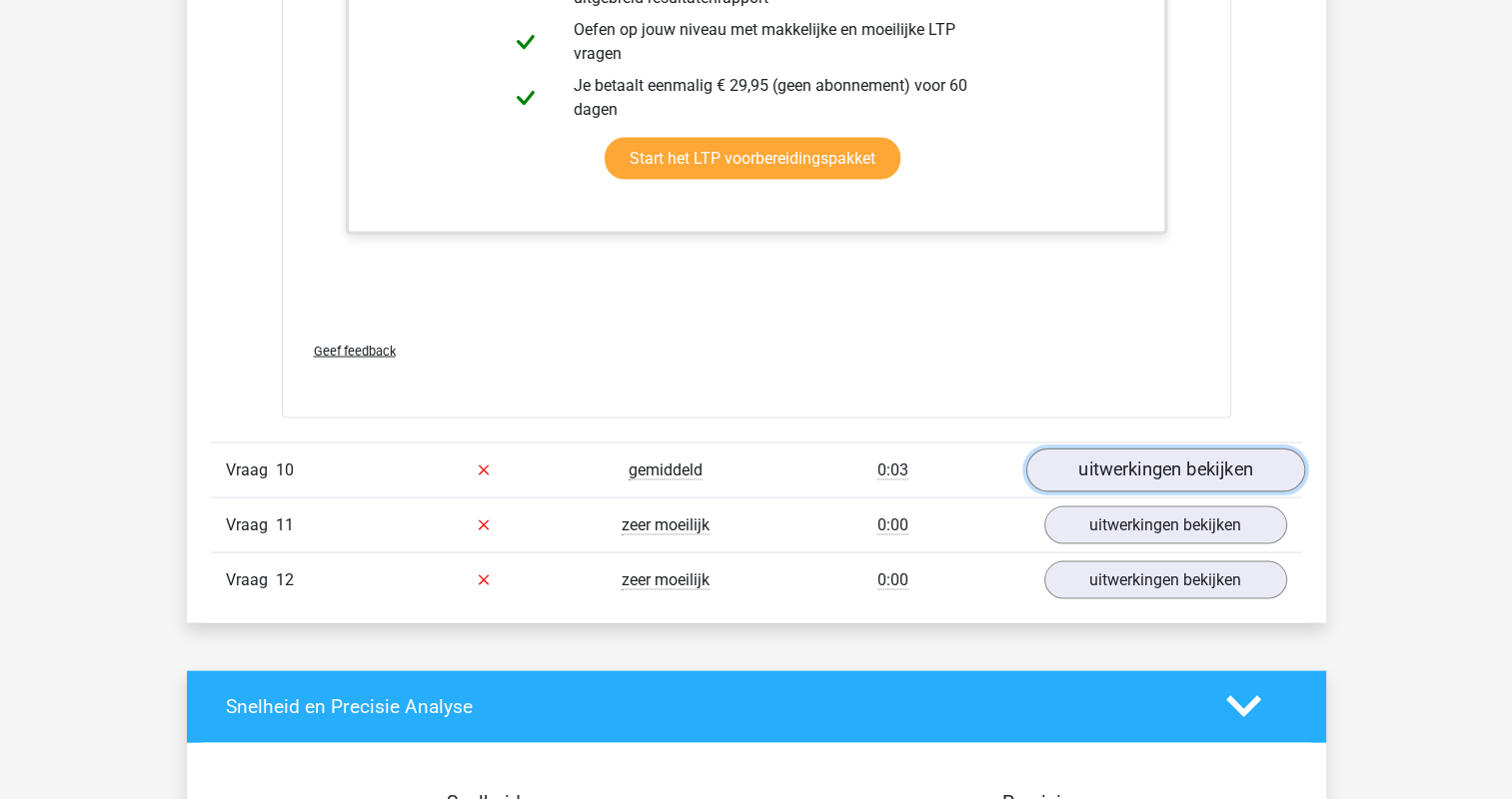 click on "uitwerkingen bekijken" at bounding box center [1164, 470] 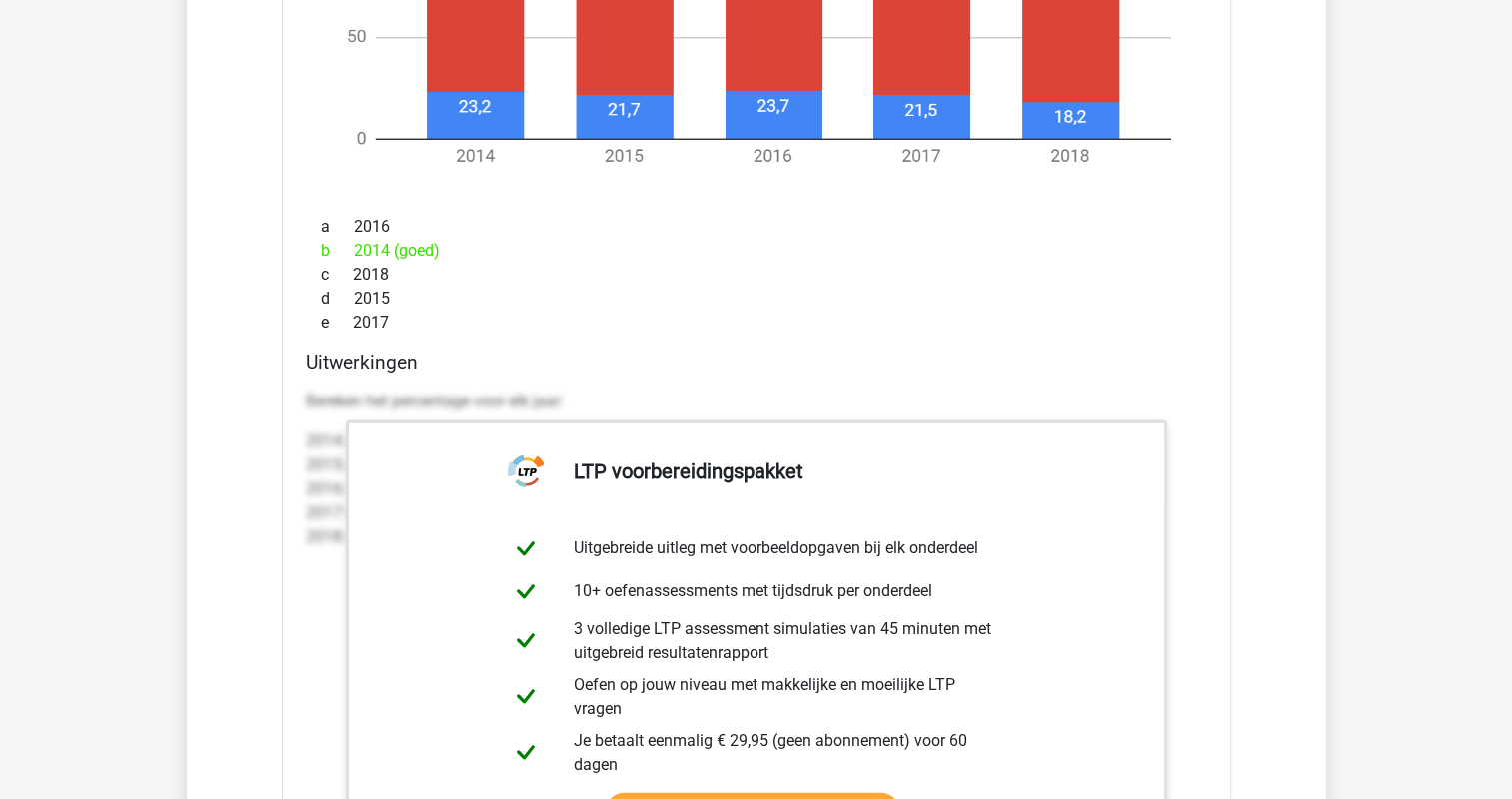 scroll, scrollTop: 13383, scrollLeft: 0, axis: vertical 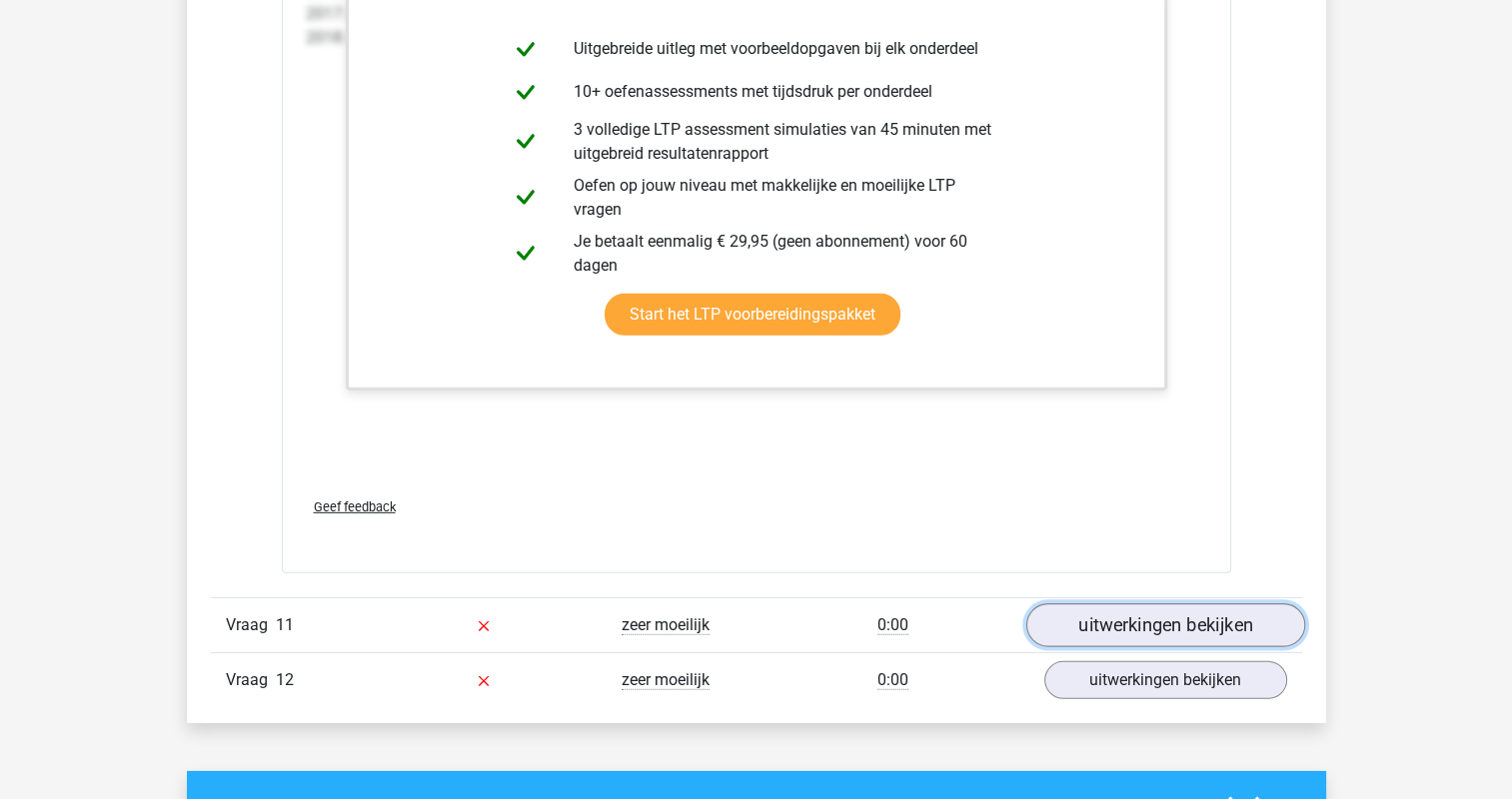 click on "uitwerkingen bekijken" at bounding box center [1164, 625] 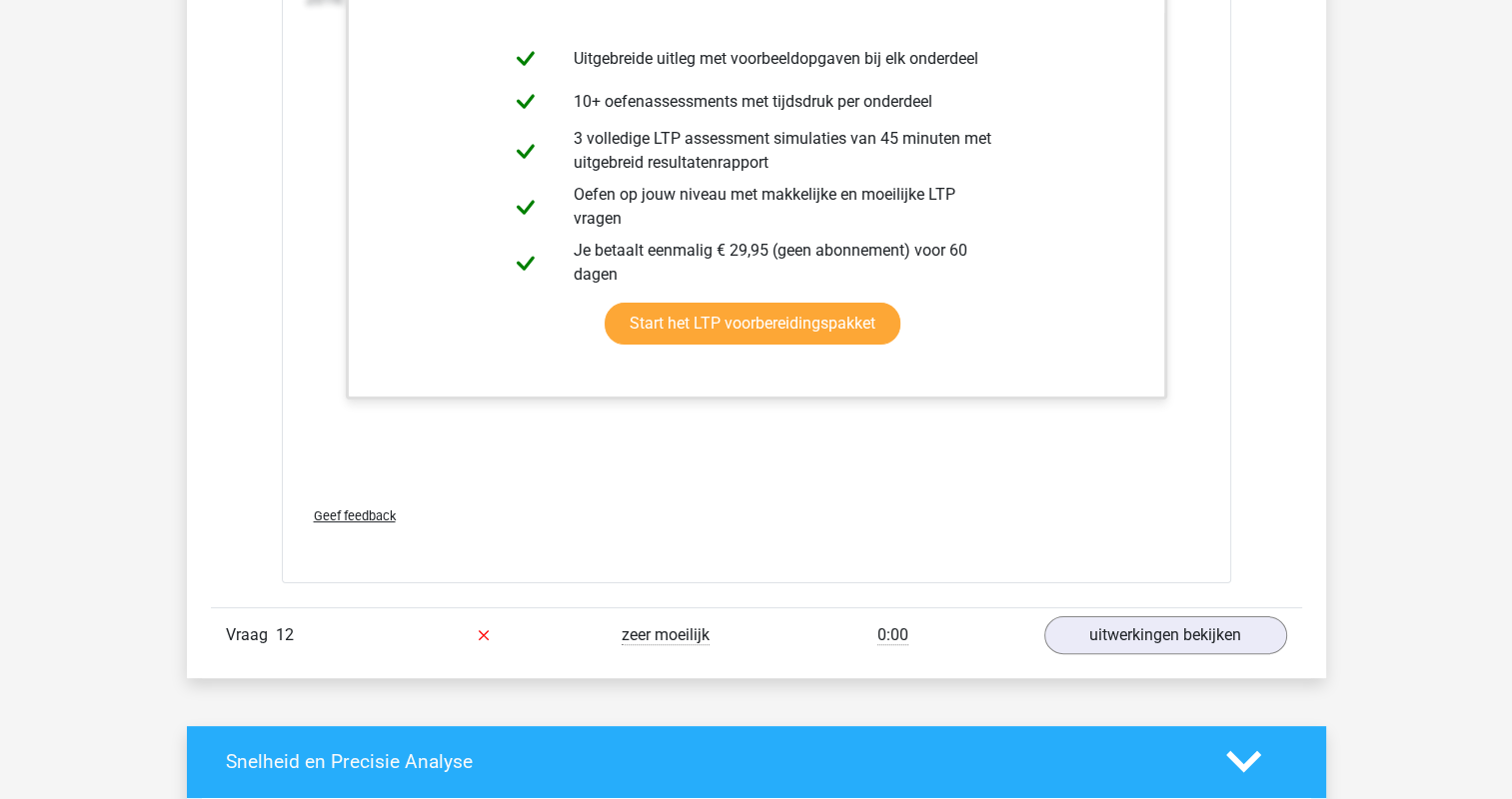 scroll, scrollTop: 15580, scrollLeft: 0, axis: vertical 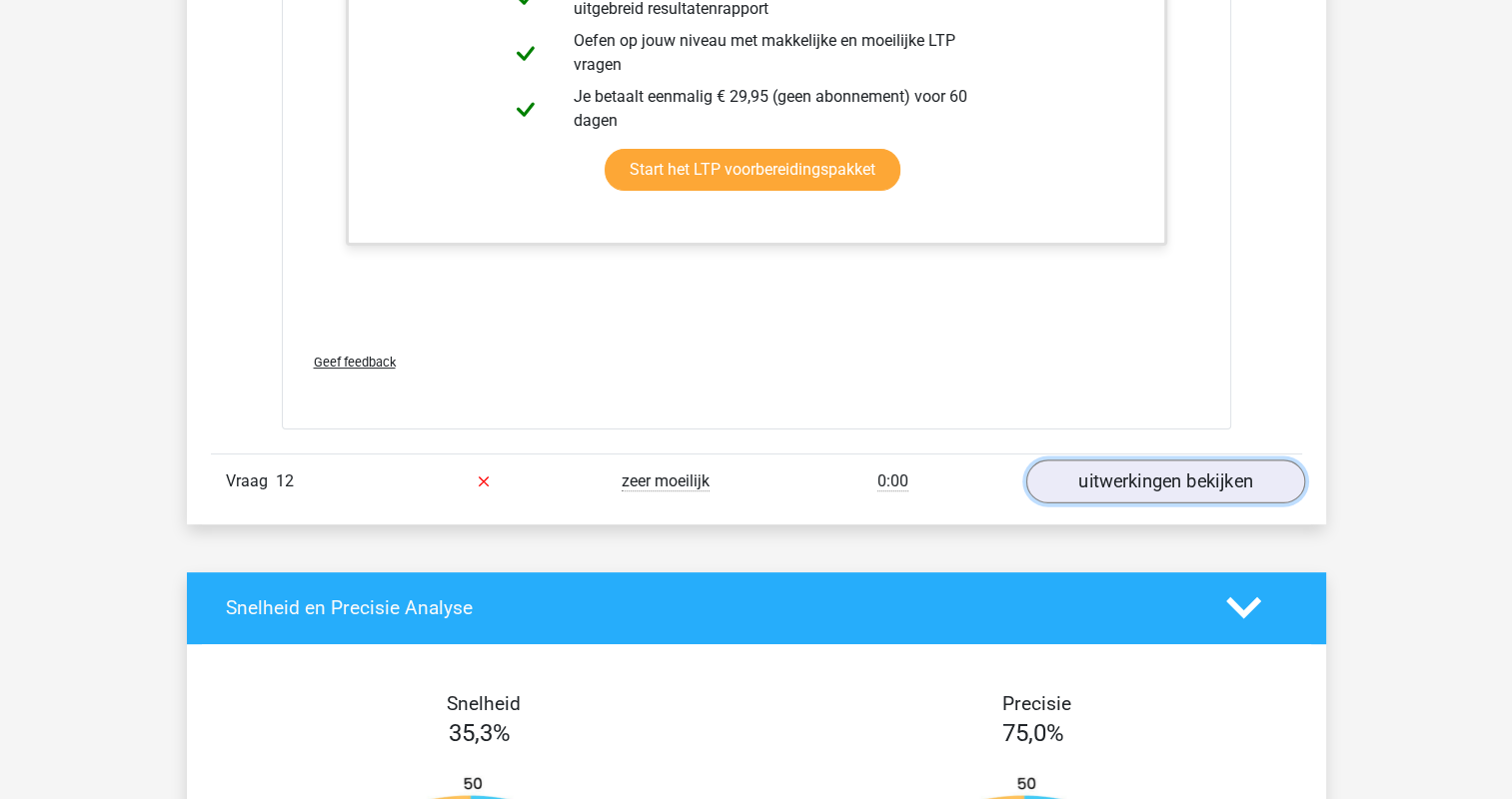 click on "uitwerkingen bekijken" at bounding box center (1164, 481) 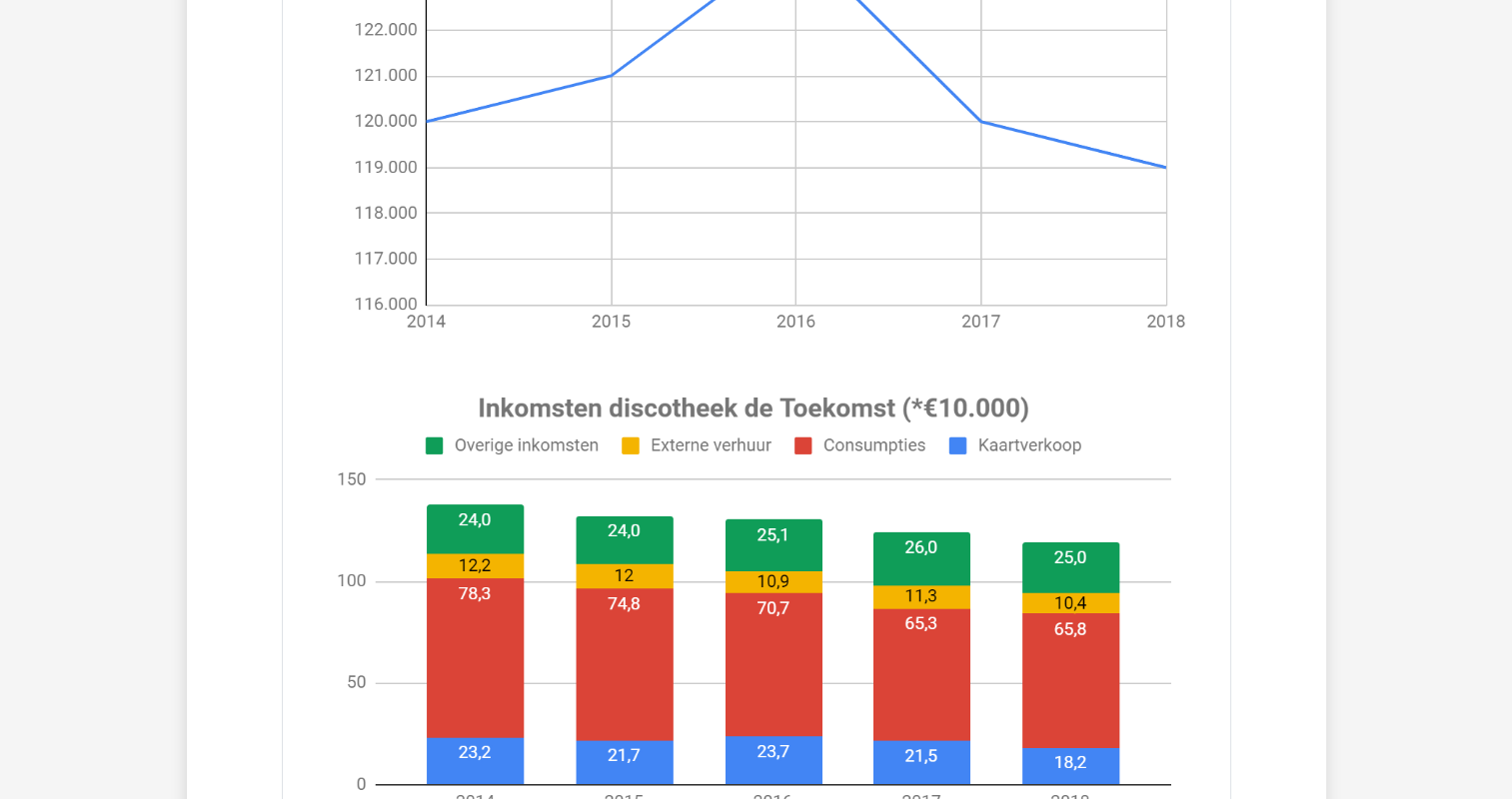 scroll, scrollTop: 16380, scrollLeft: 0, axis: vertical 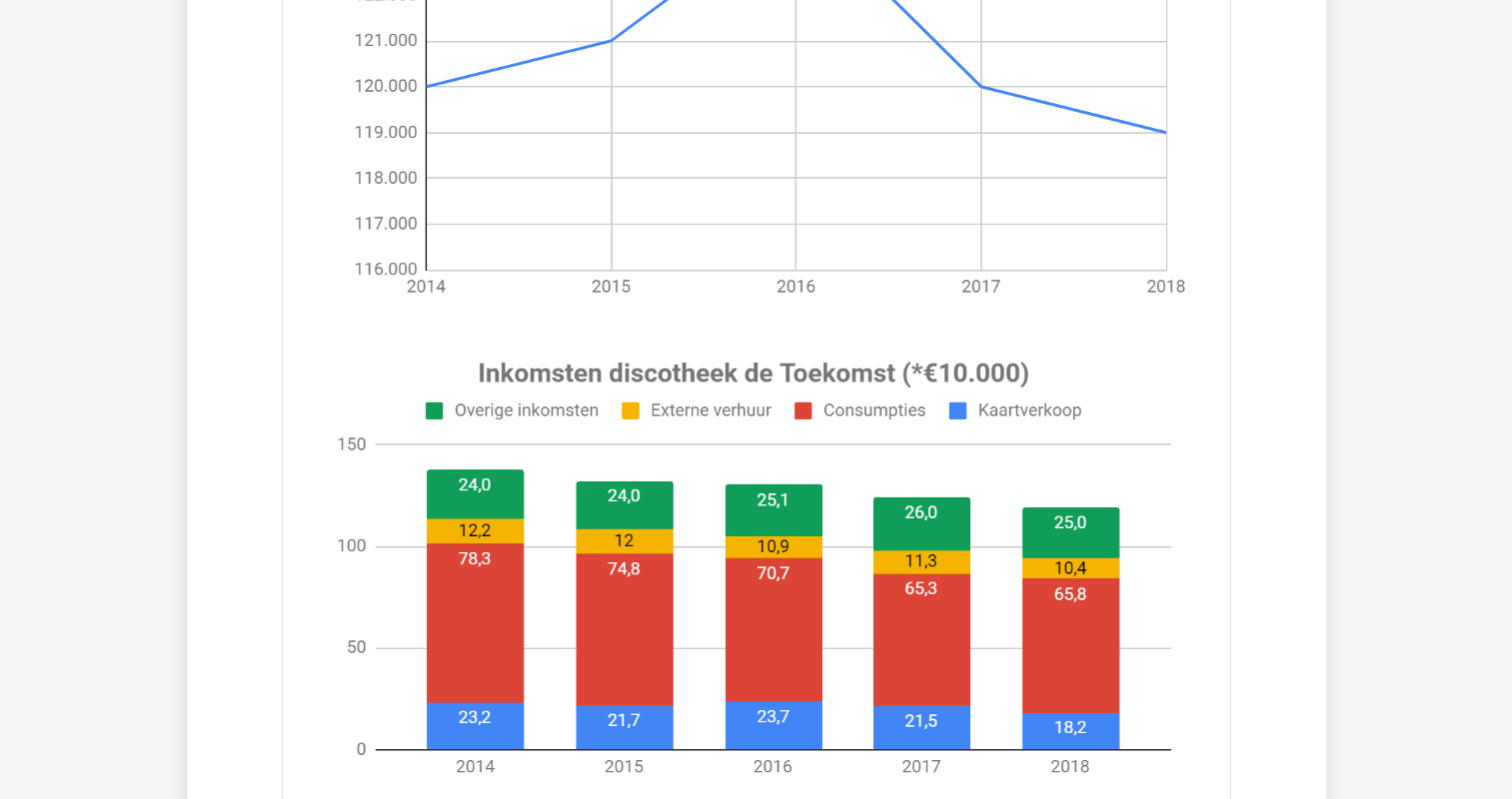 click 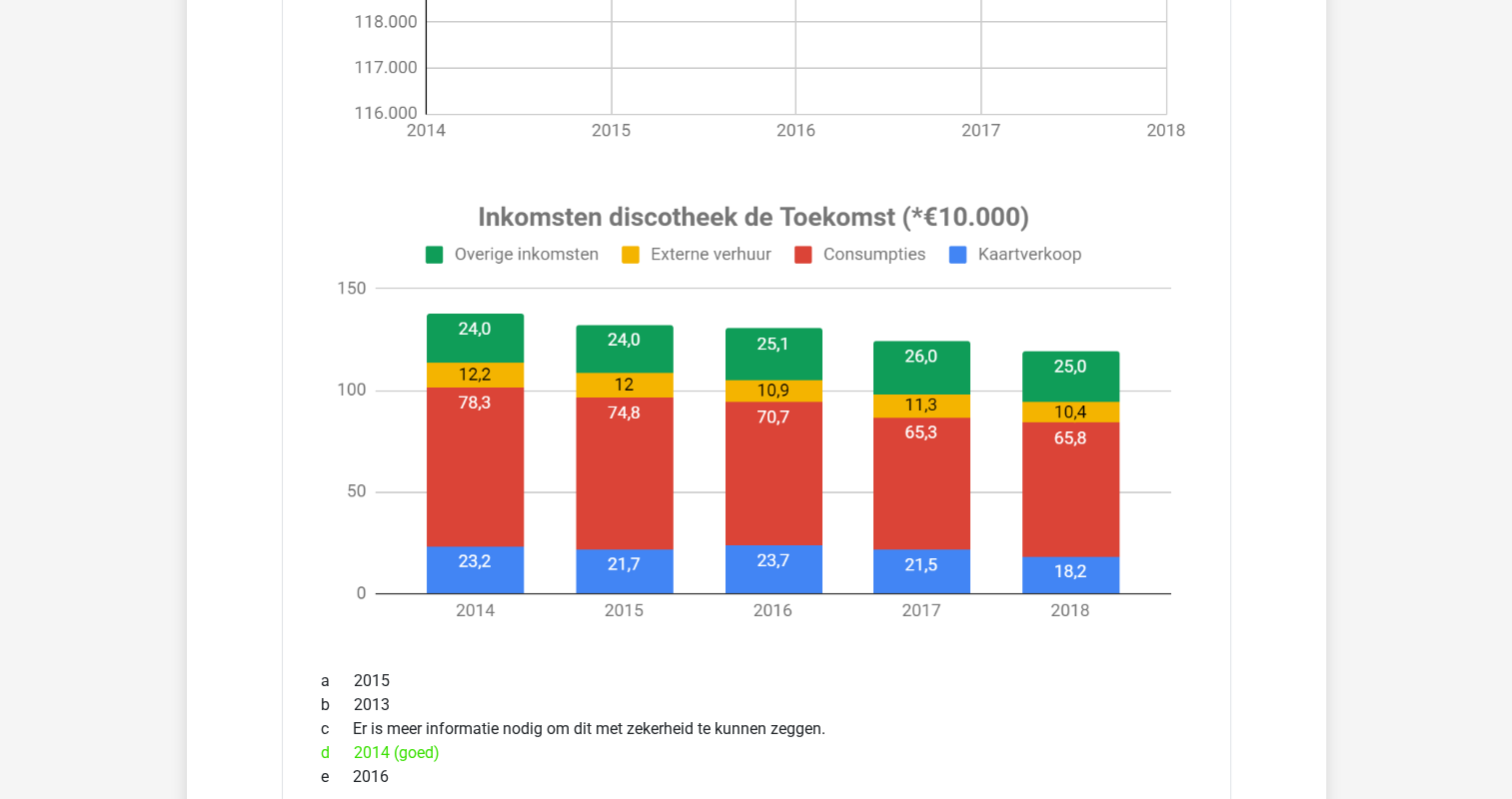 scroll, scrollTop: 14082, scrollLeft: 0, axis: vertical 